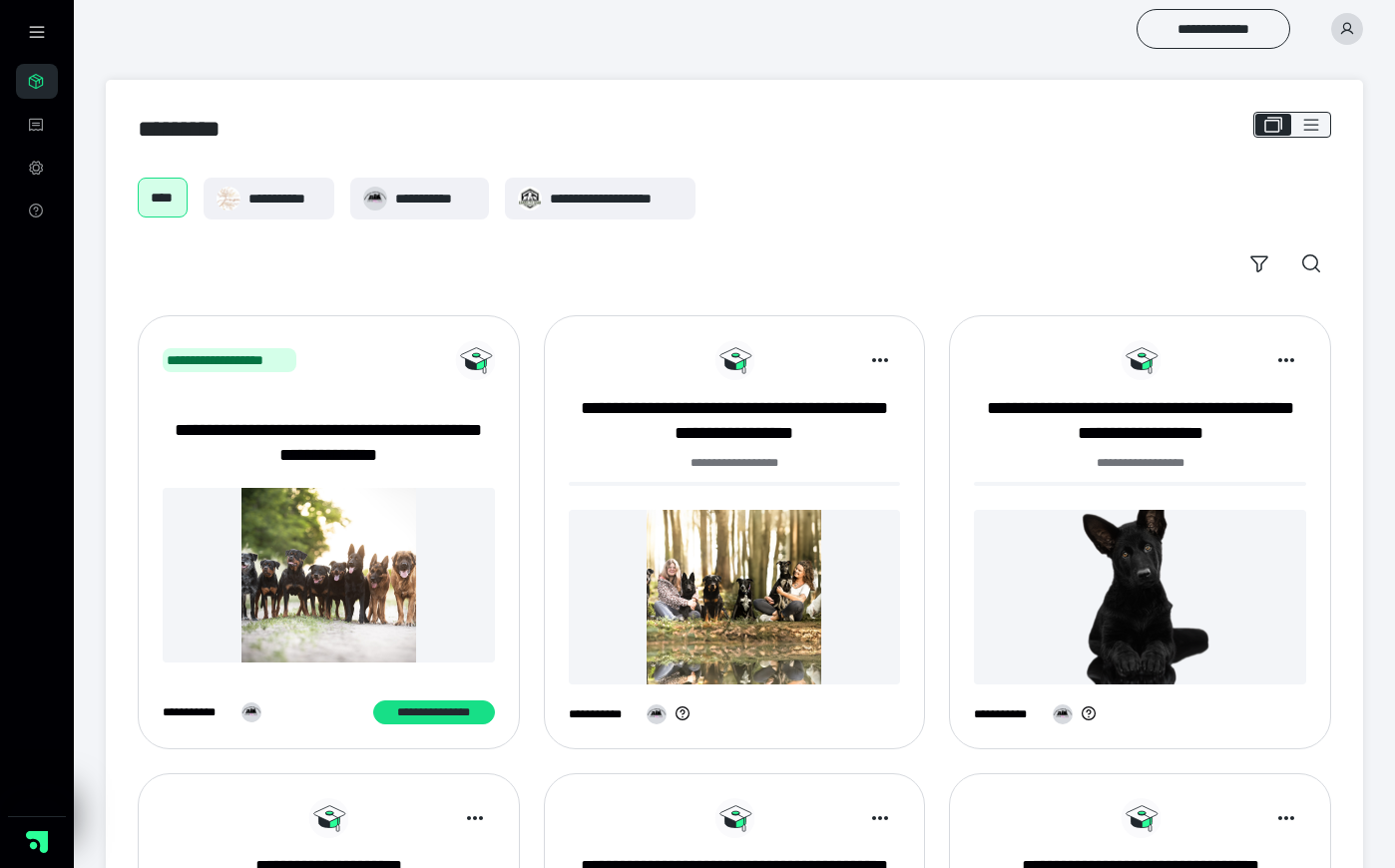 scroll, scrollTop: 0, scrollLeft: 0, axis: both 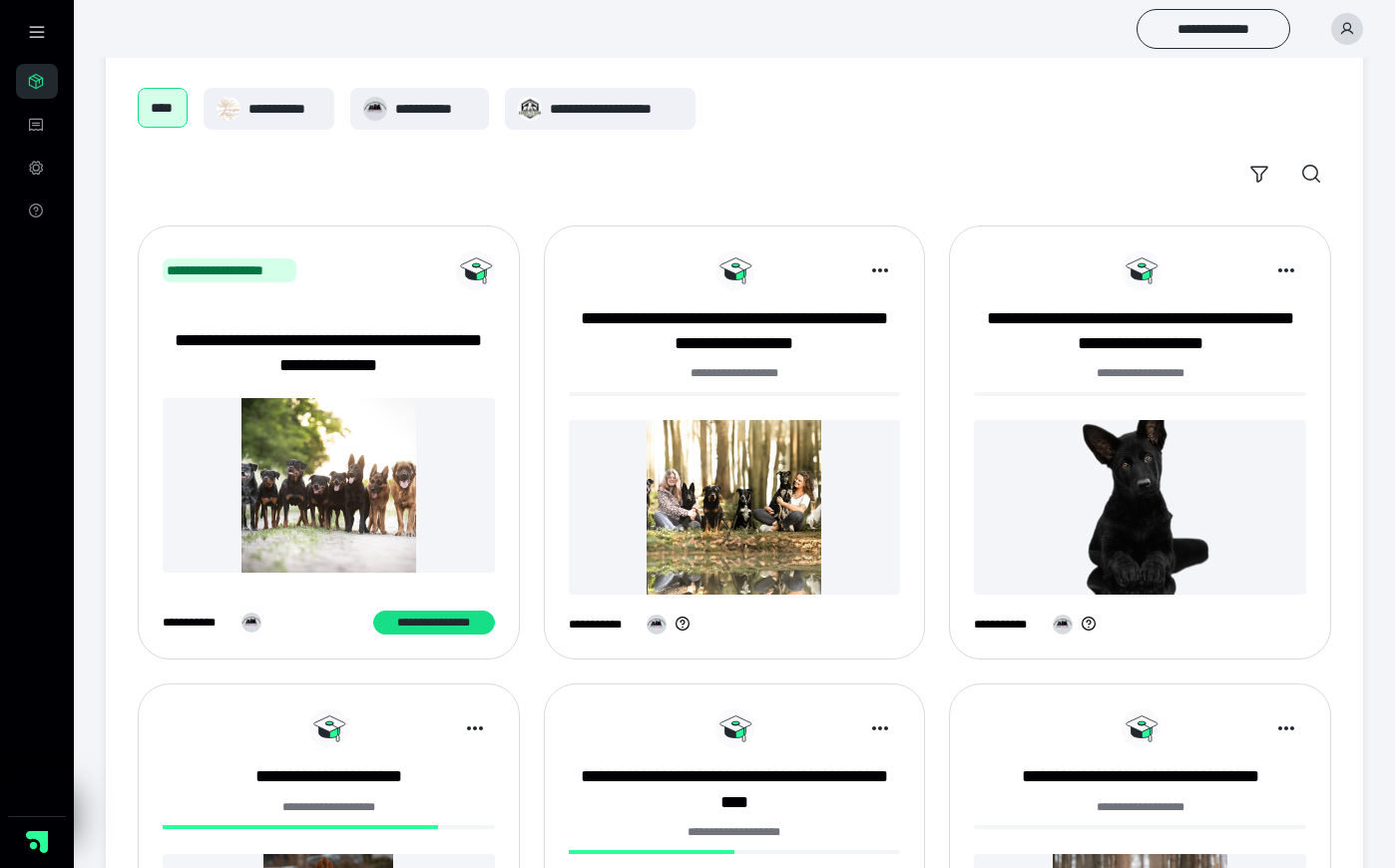 click at bounding box center (328, 485) 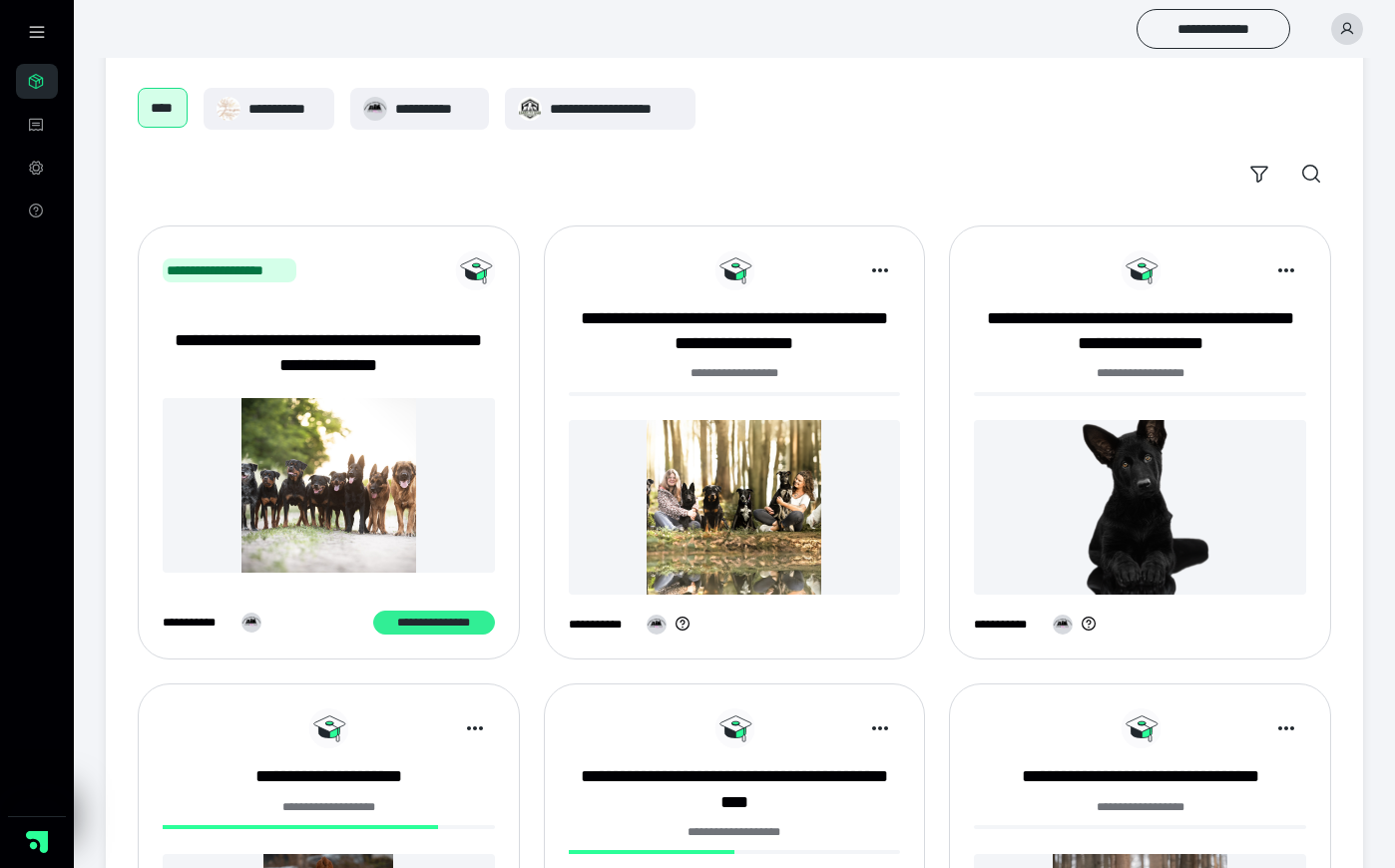 click on "**********" at bounding box center [434, 623] 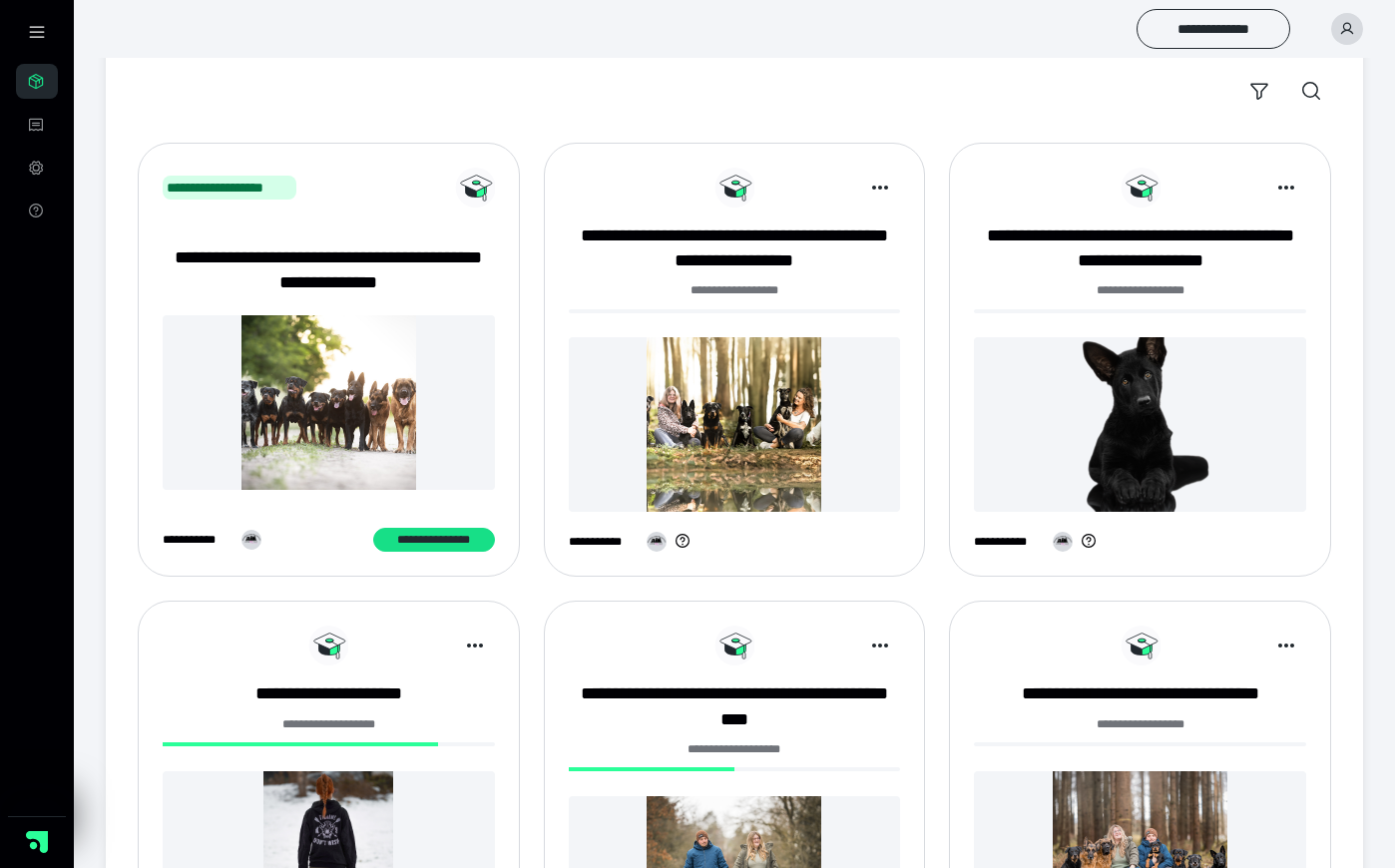 scroll, scrollTop: 187, scrollLeft: 0, axis: vertical 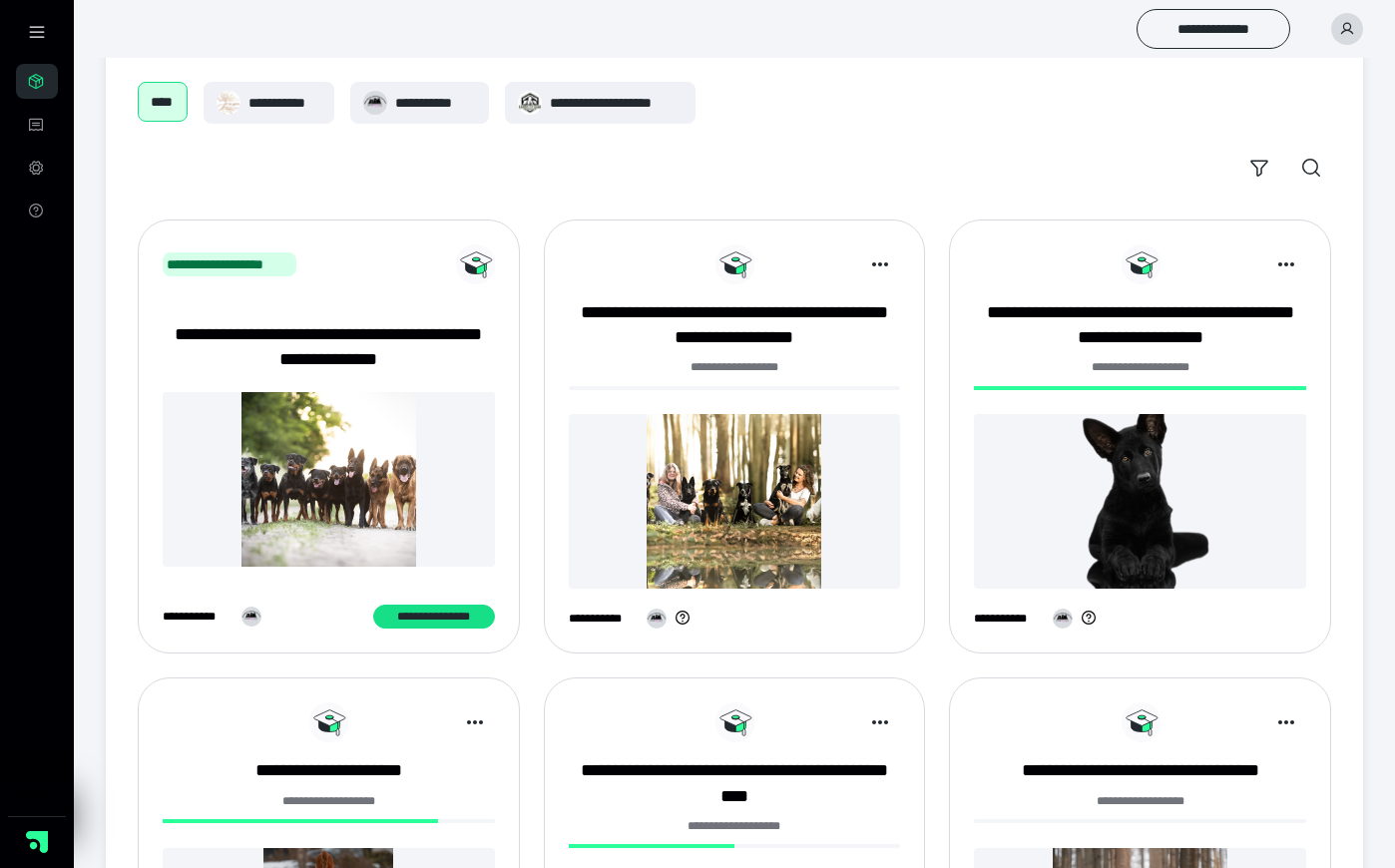 click at bounding box center (734, 501) 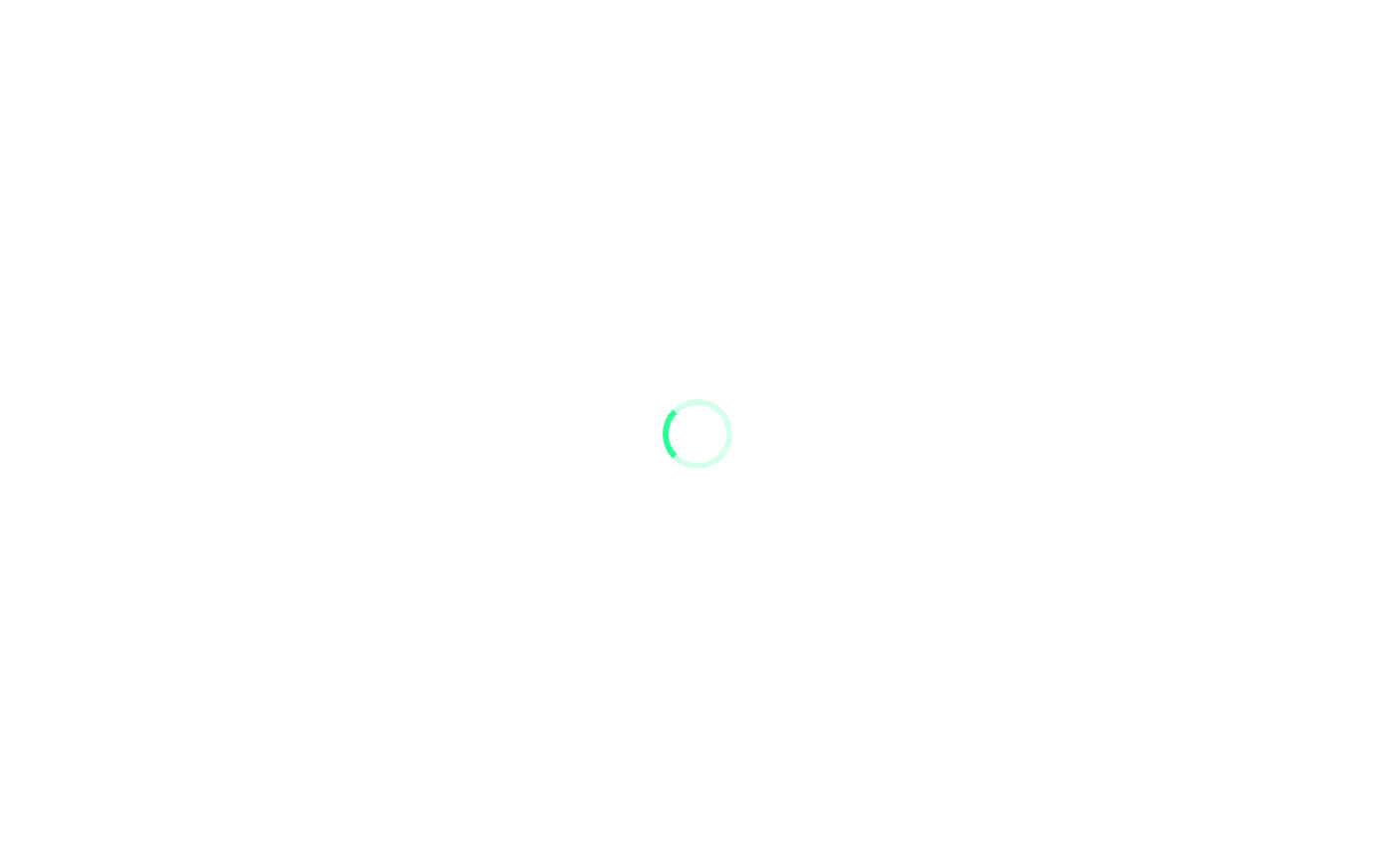 scroll, scrollTop: 0, scrollLeft: 0, axis: both 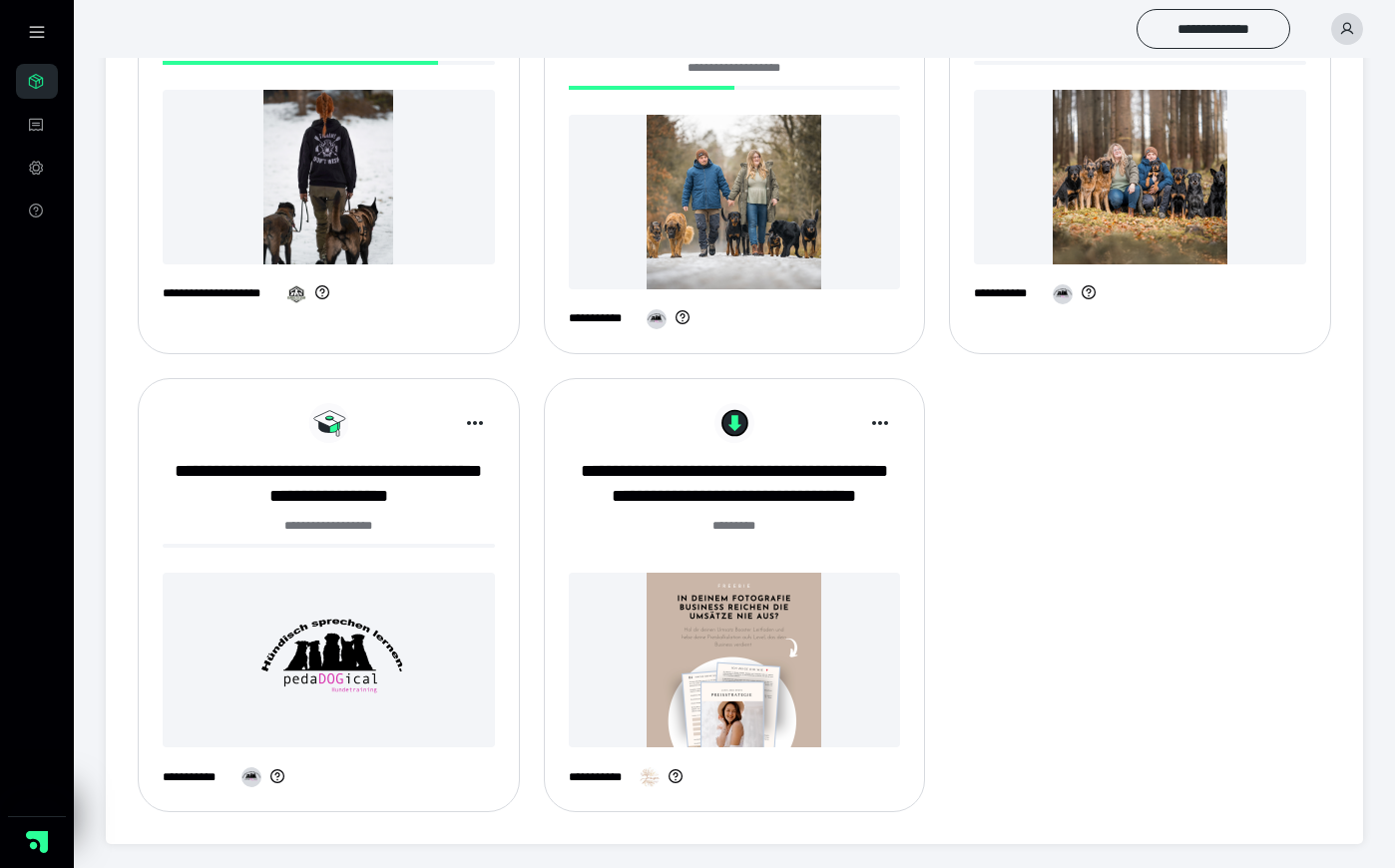 click at bounding box center [328, 659] 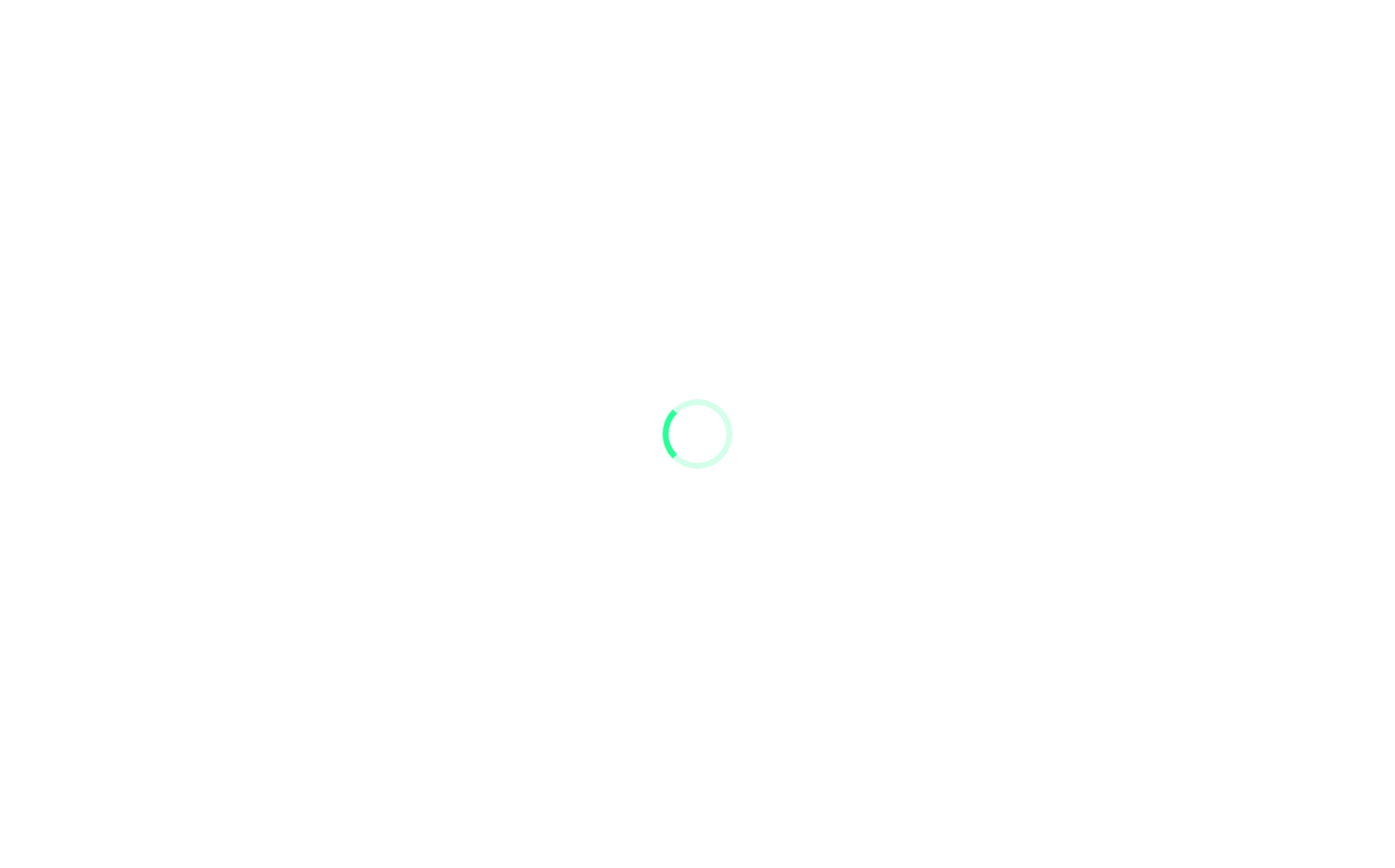 scroll, scrollTop: 0, scrollLeft: 0, axis: both 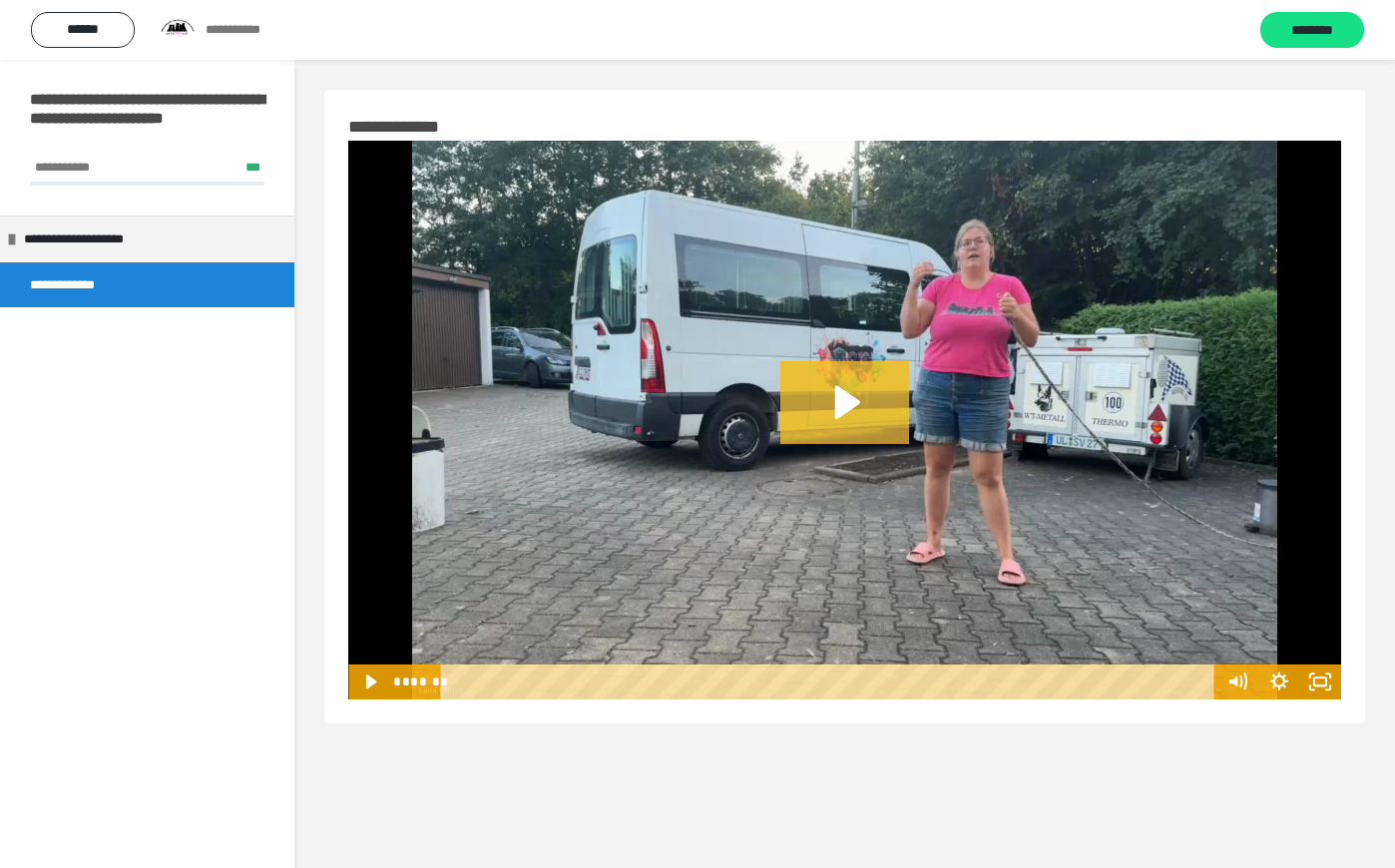 click 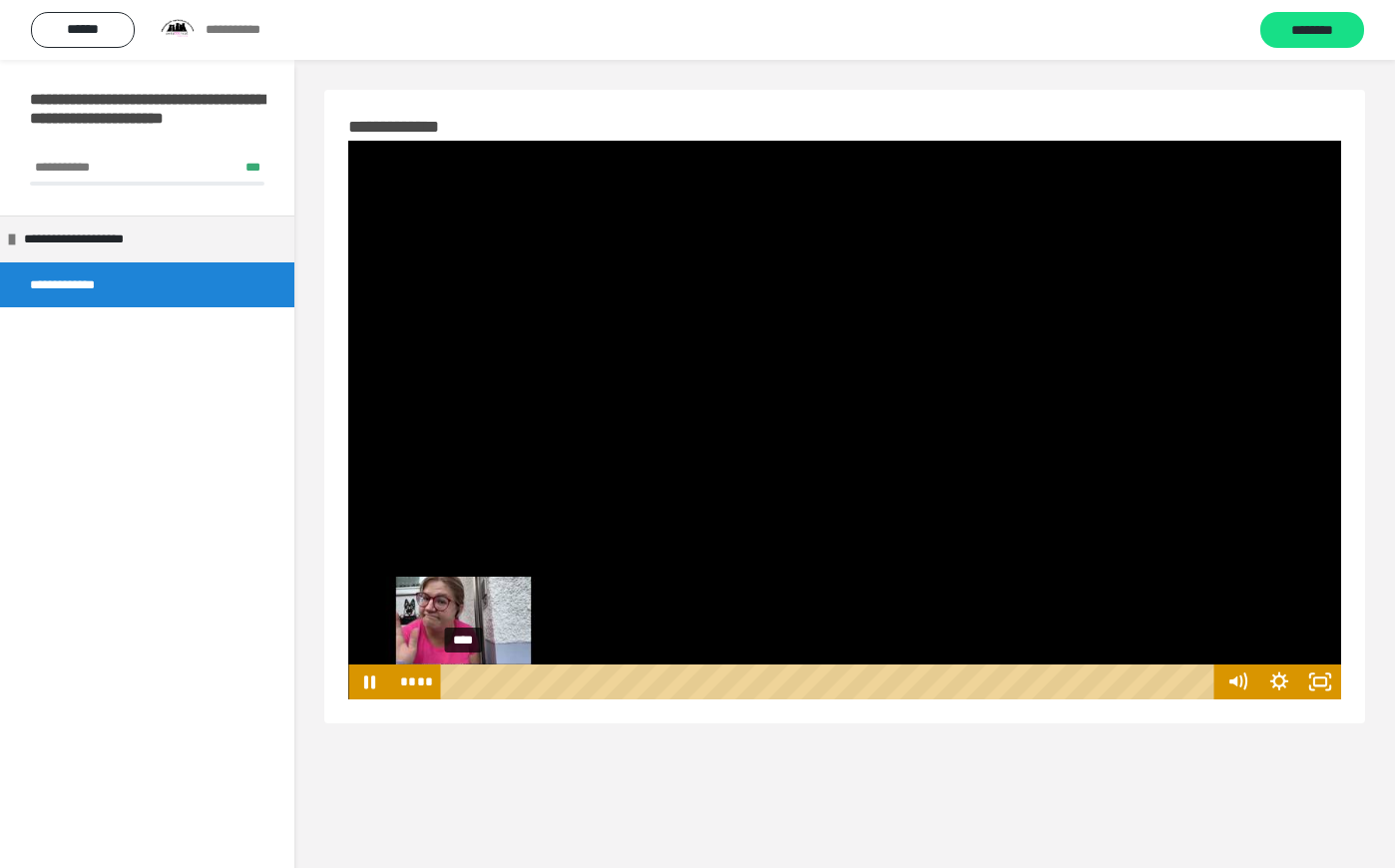 click on "****" at bounding box center [830, 681] 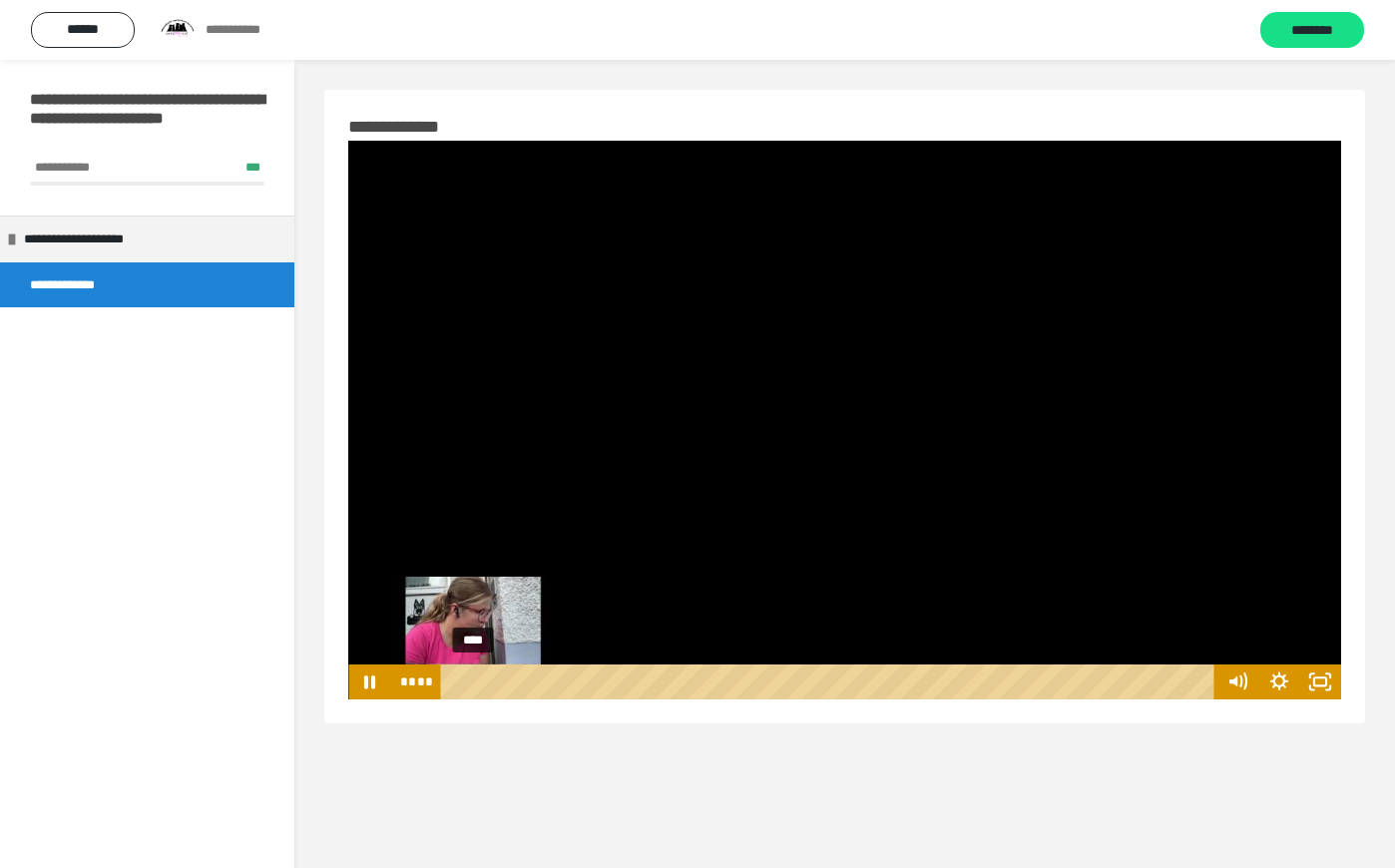 click on "****" at bounding box center (830, 681) 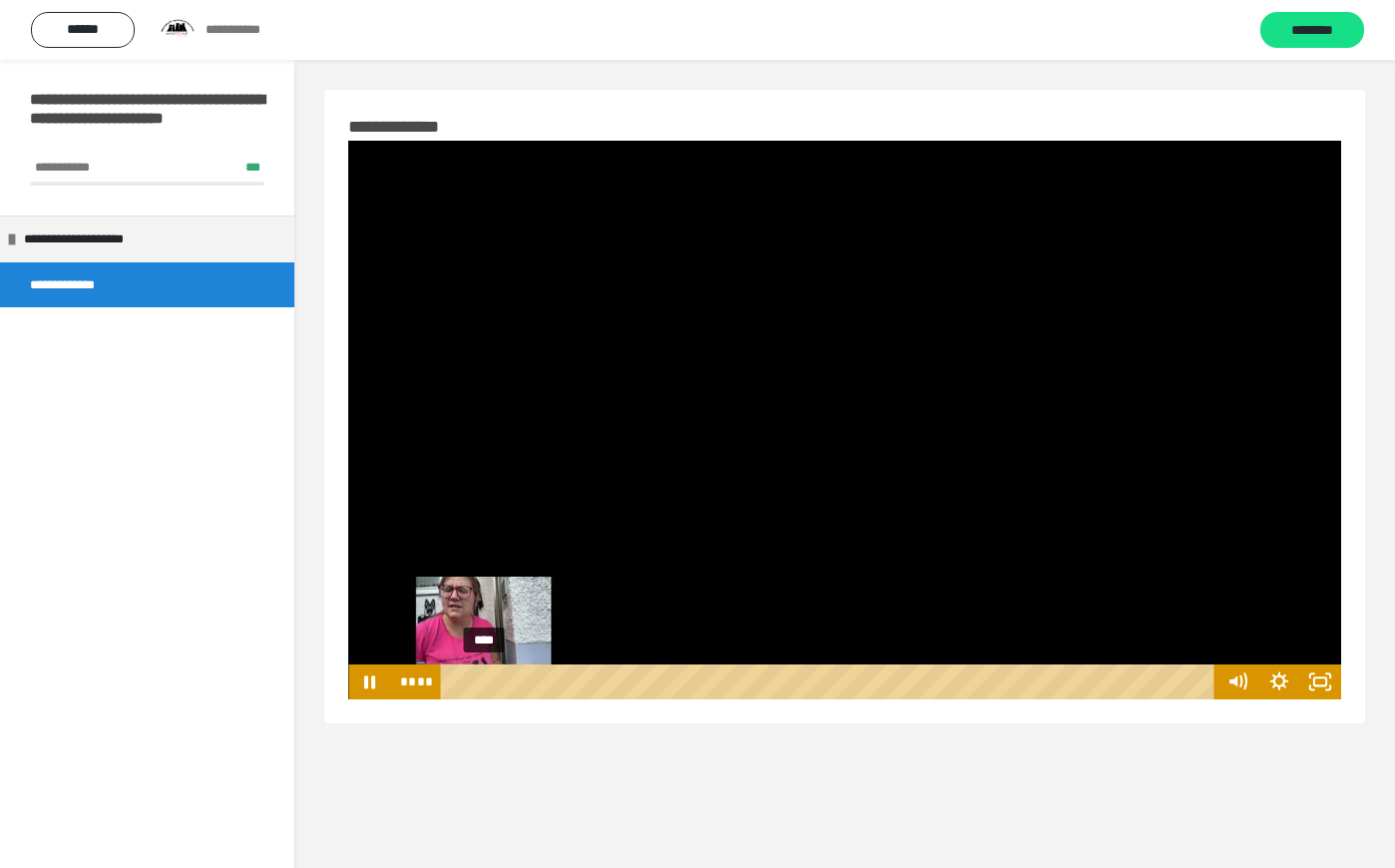 click on "****" at bounding box center (830, 681) 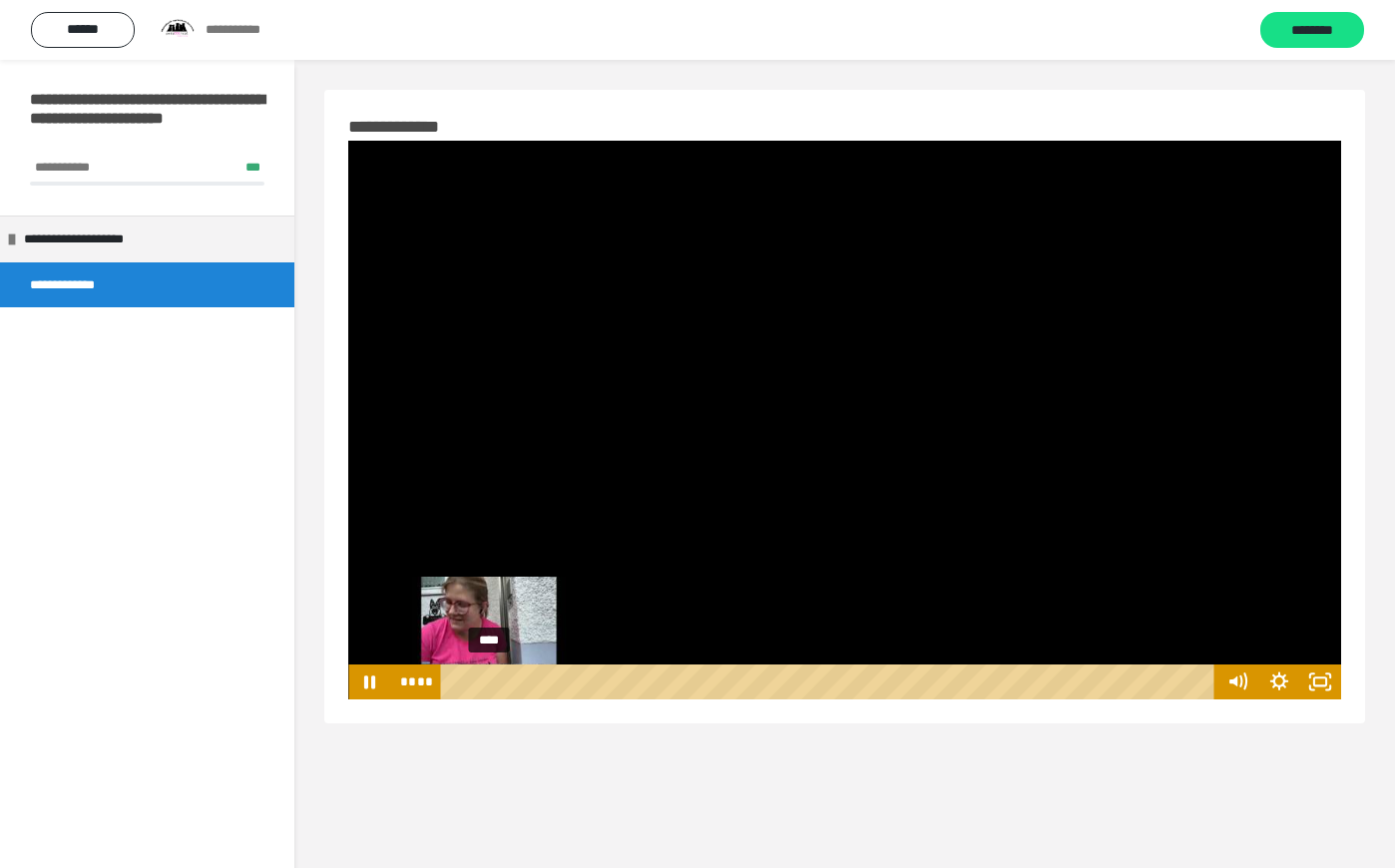 click at bounding box center (484, 681) 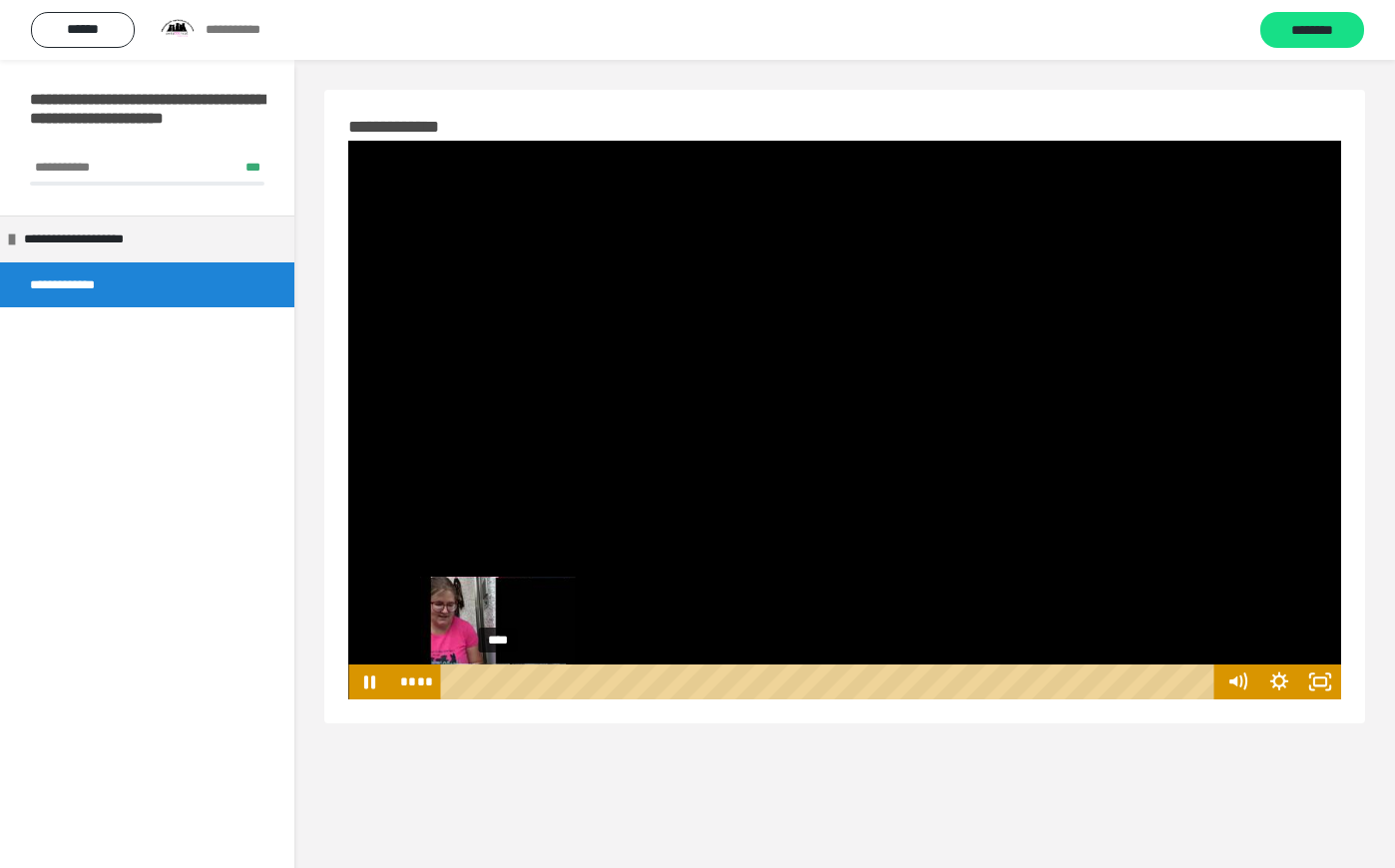 click on "****" at bounding box center [830, 681] 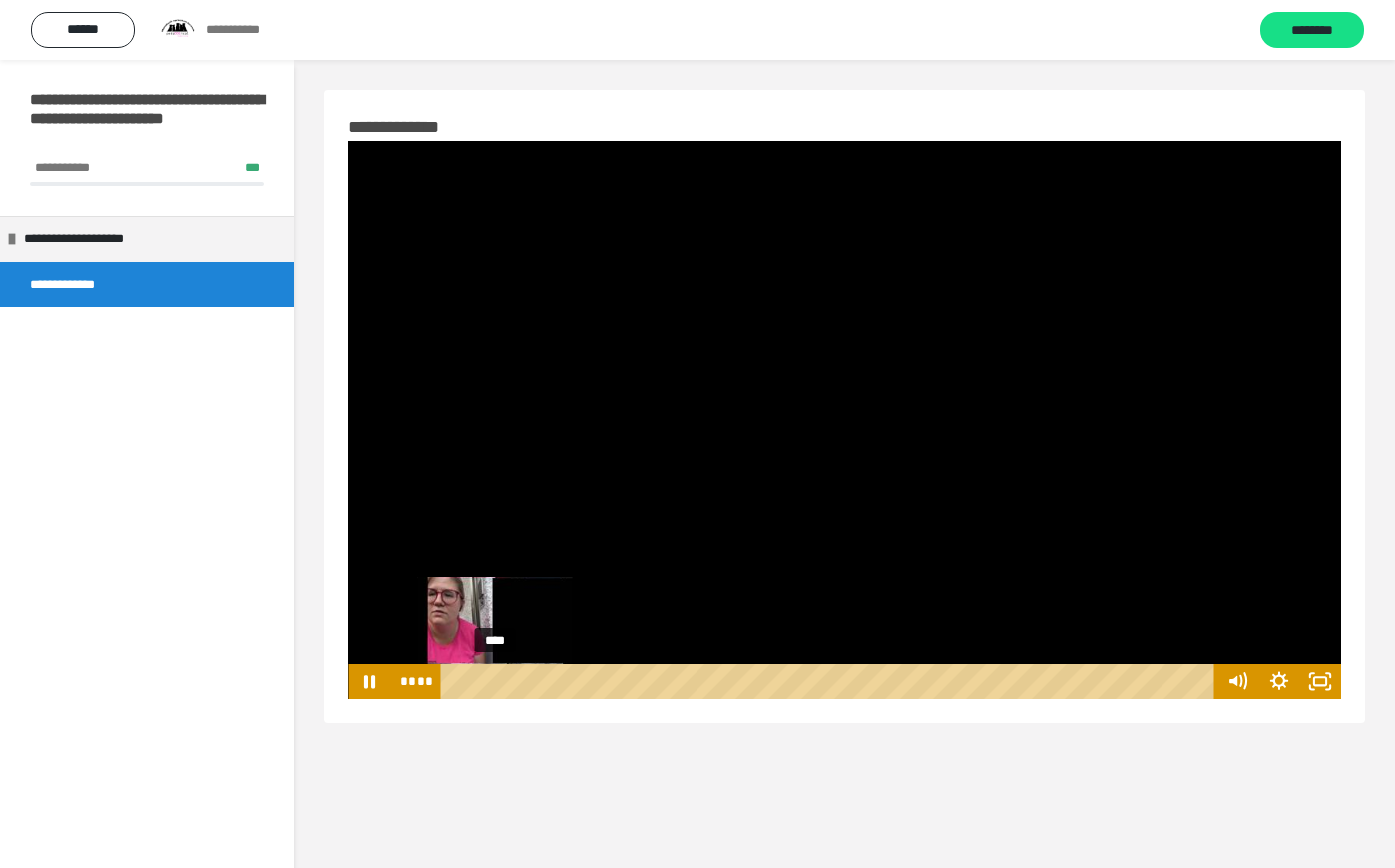 click at bounding box center (495, 681) 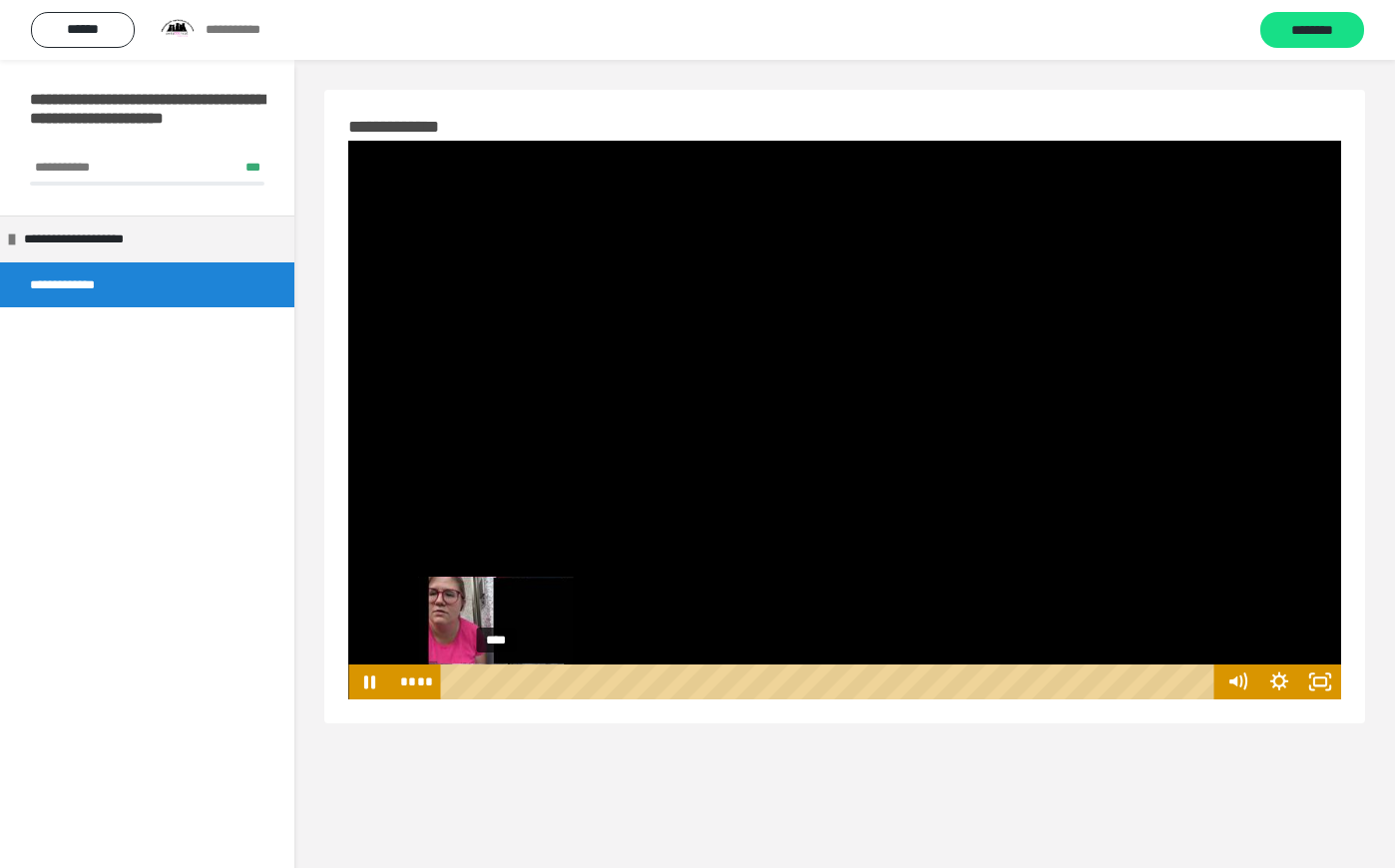 click at bounding box center [496, 681] 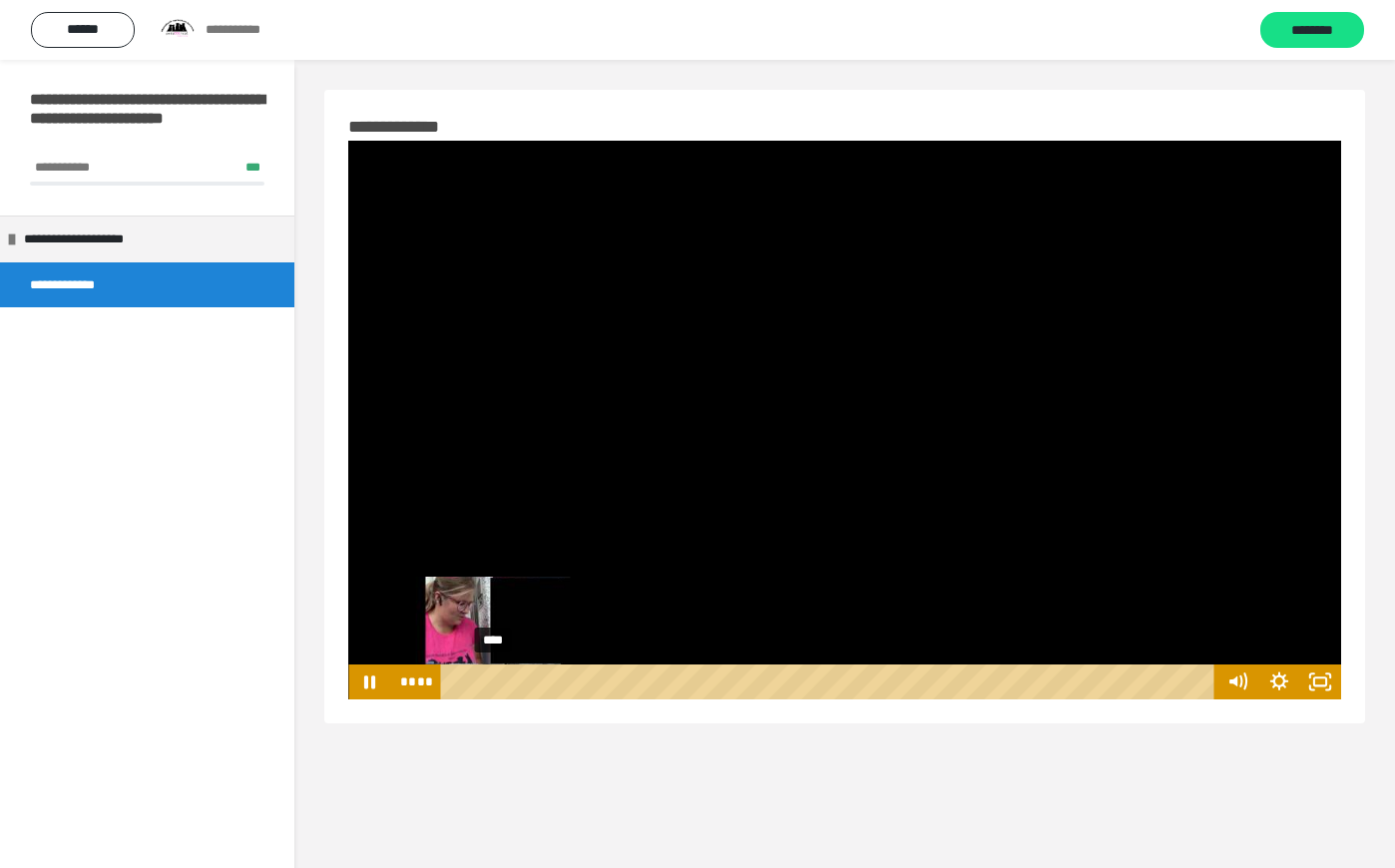 click at bounding box center [493, 681] 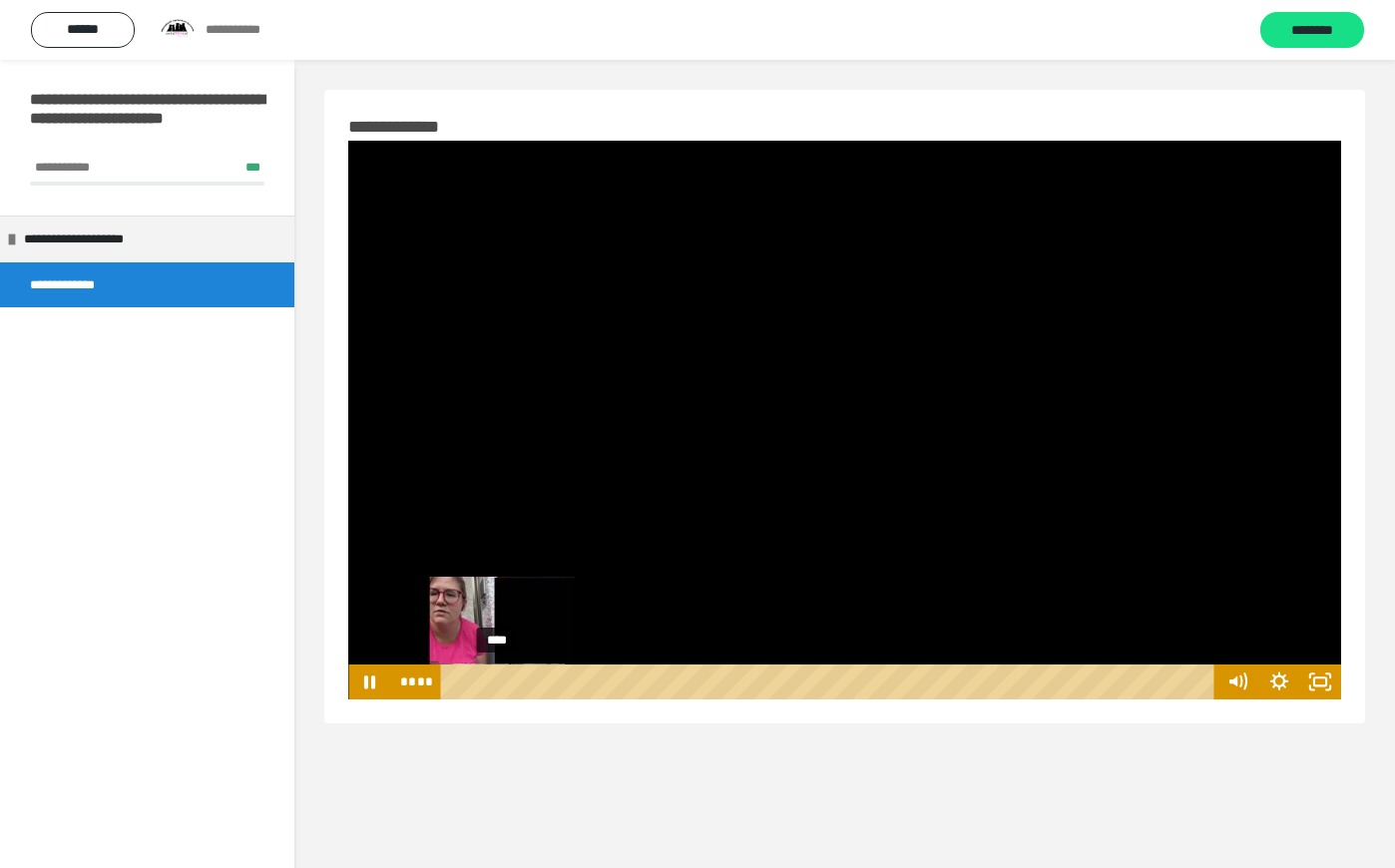 click at bounding box center (497, 681) 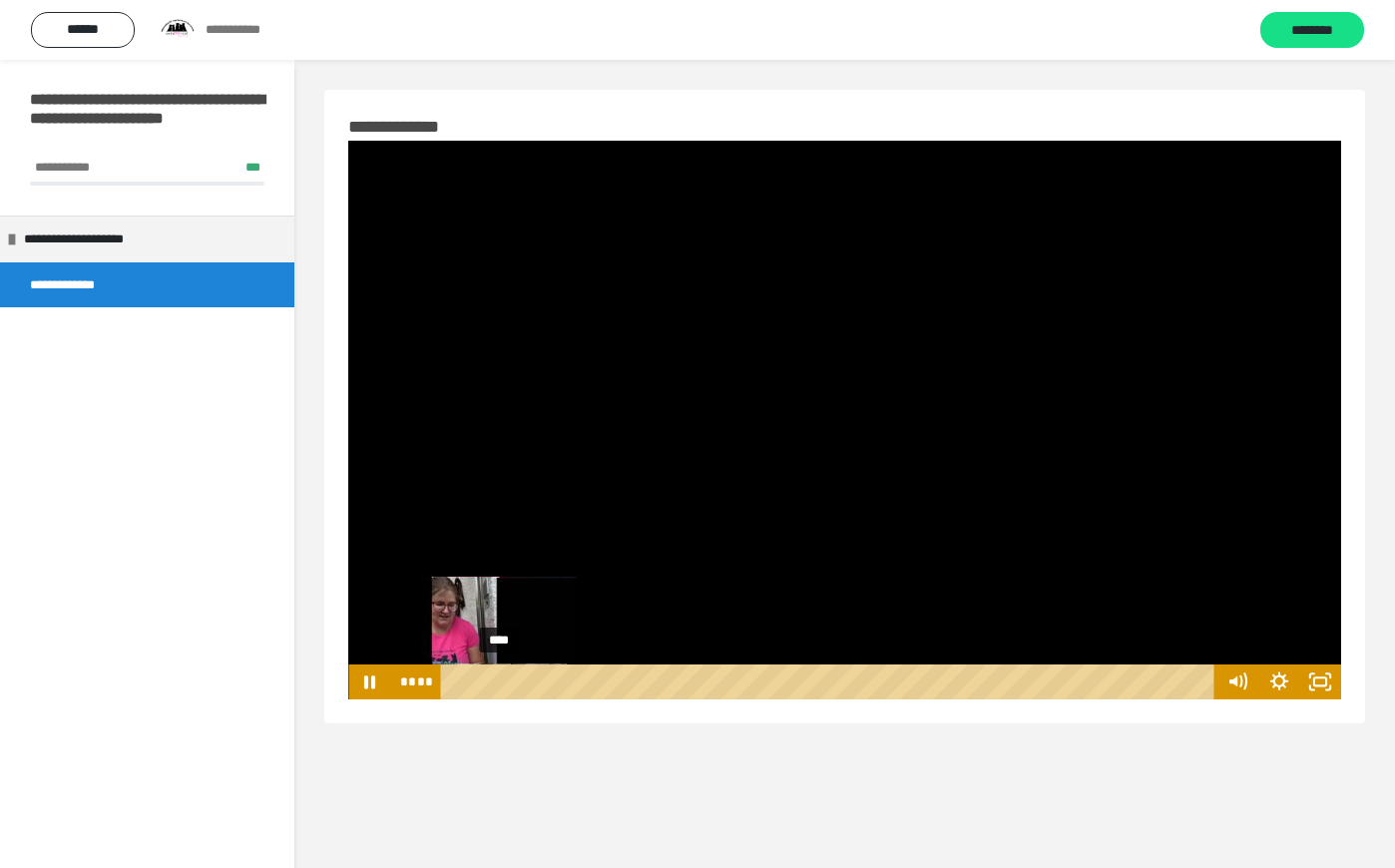 click at bounding box center [499, 681] 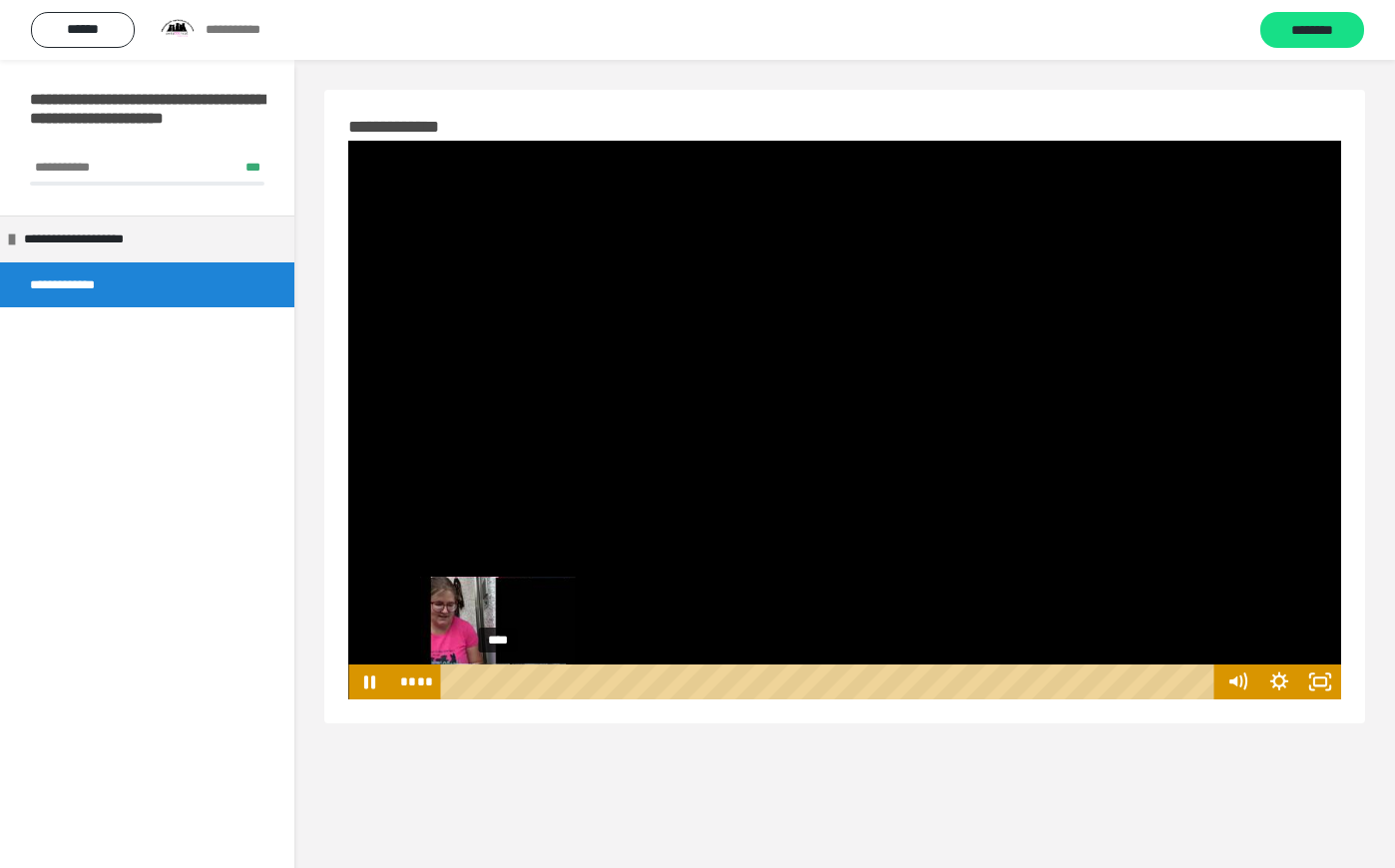 click at bounding box center [498, 681] 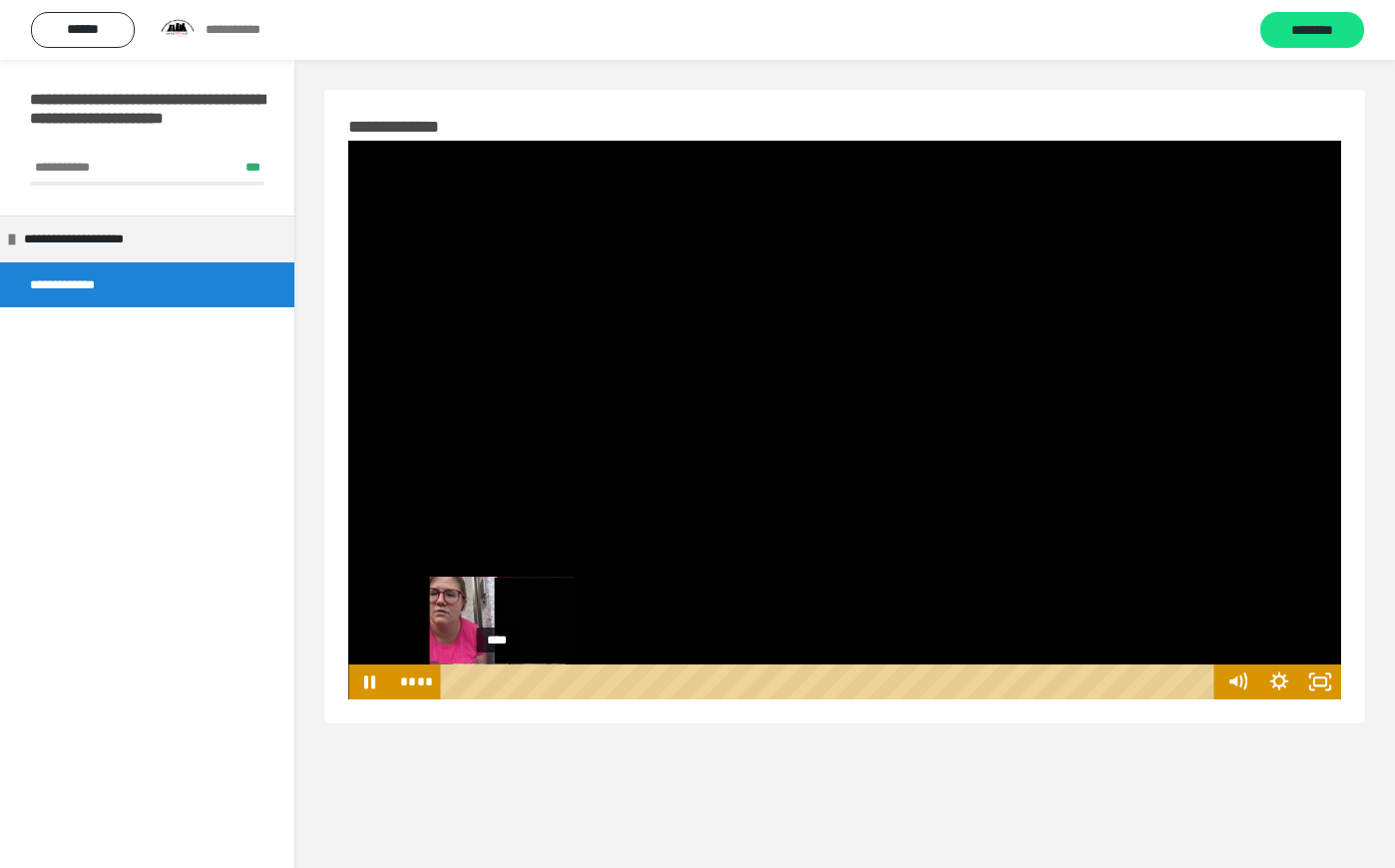 click at bounding box center [497, 681] 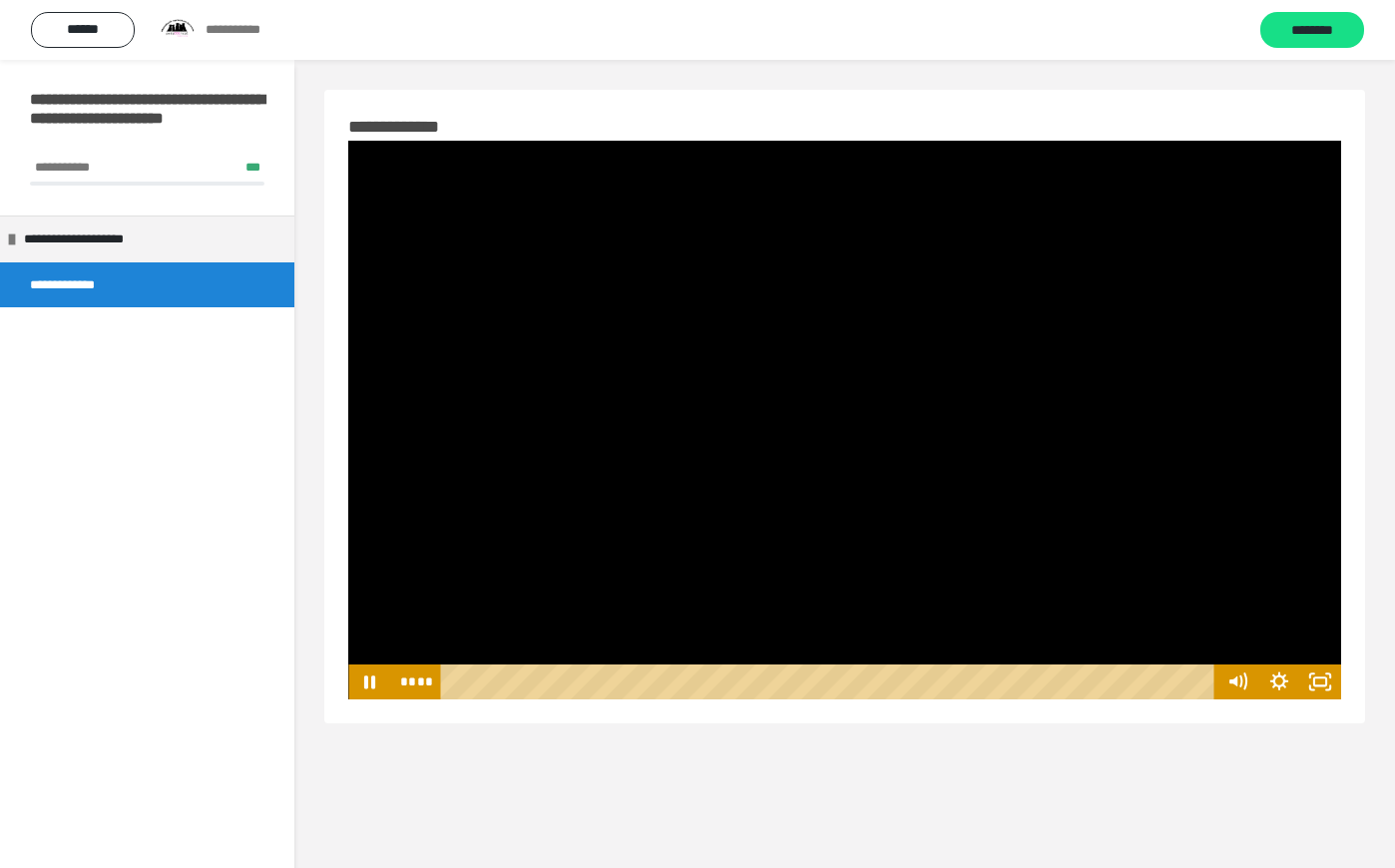 click on "**********" at bounding box center [844, 494] 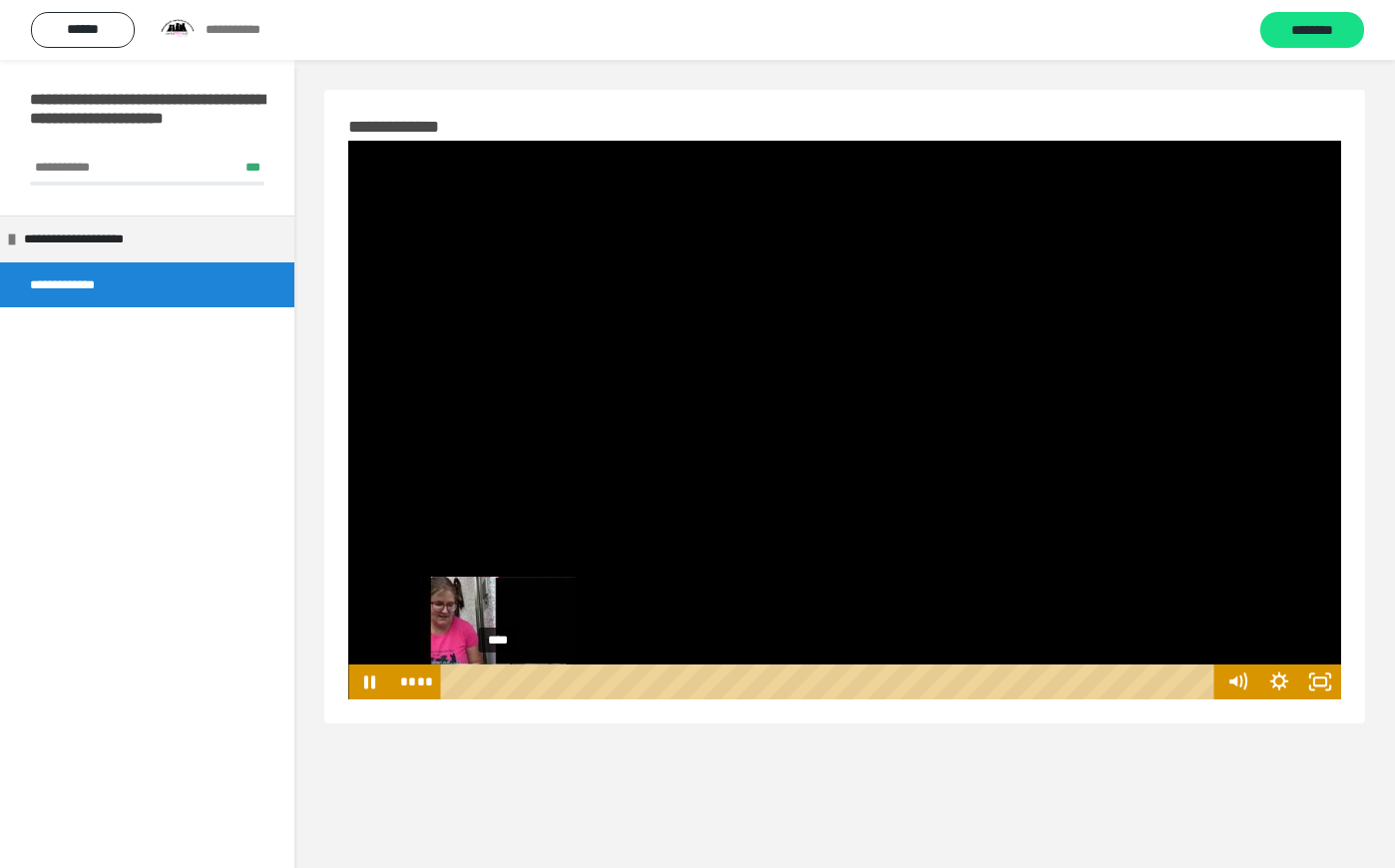 click at bounding box center [498, 681] 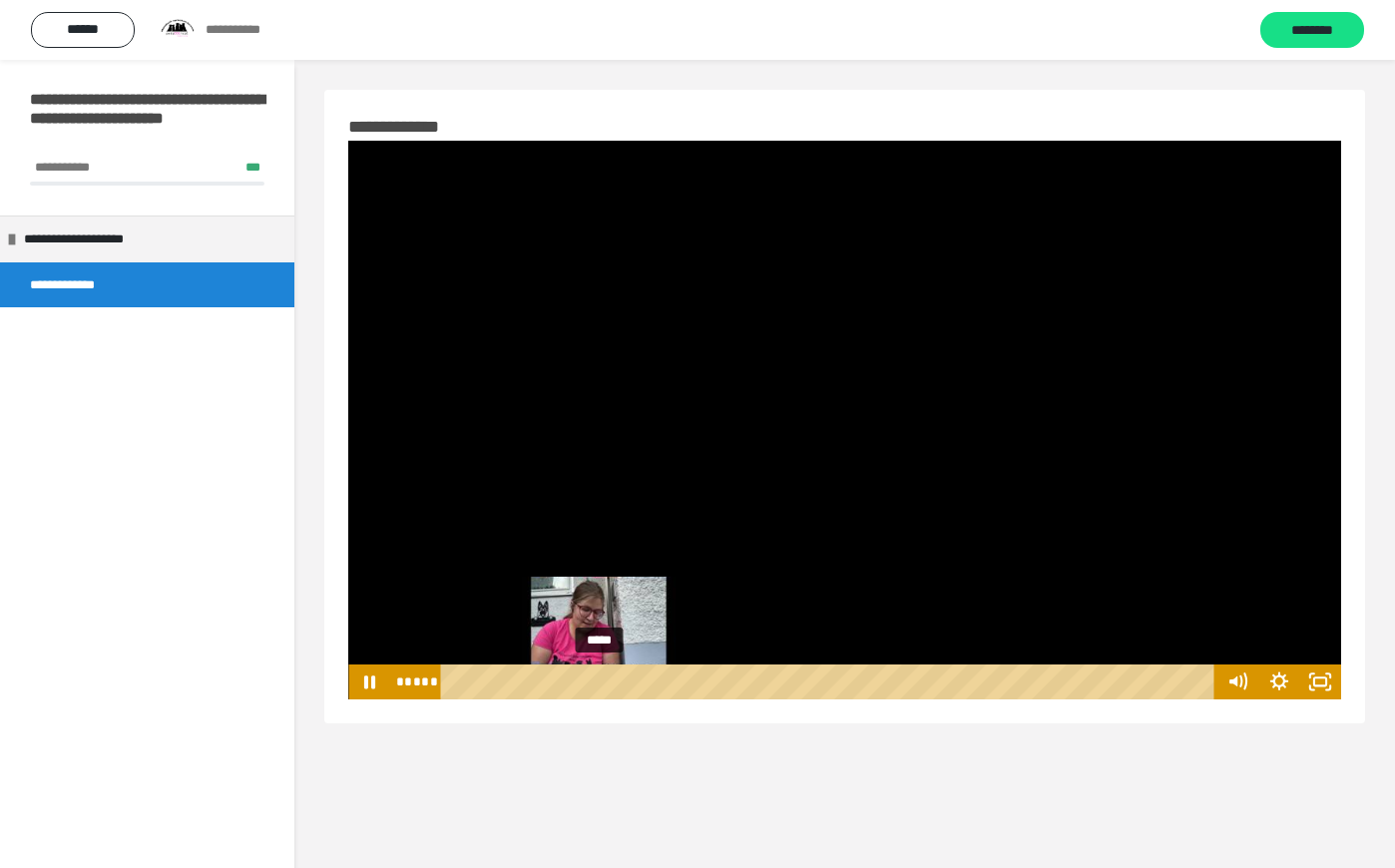 click at bounding box center [600, 681] 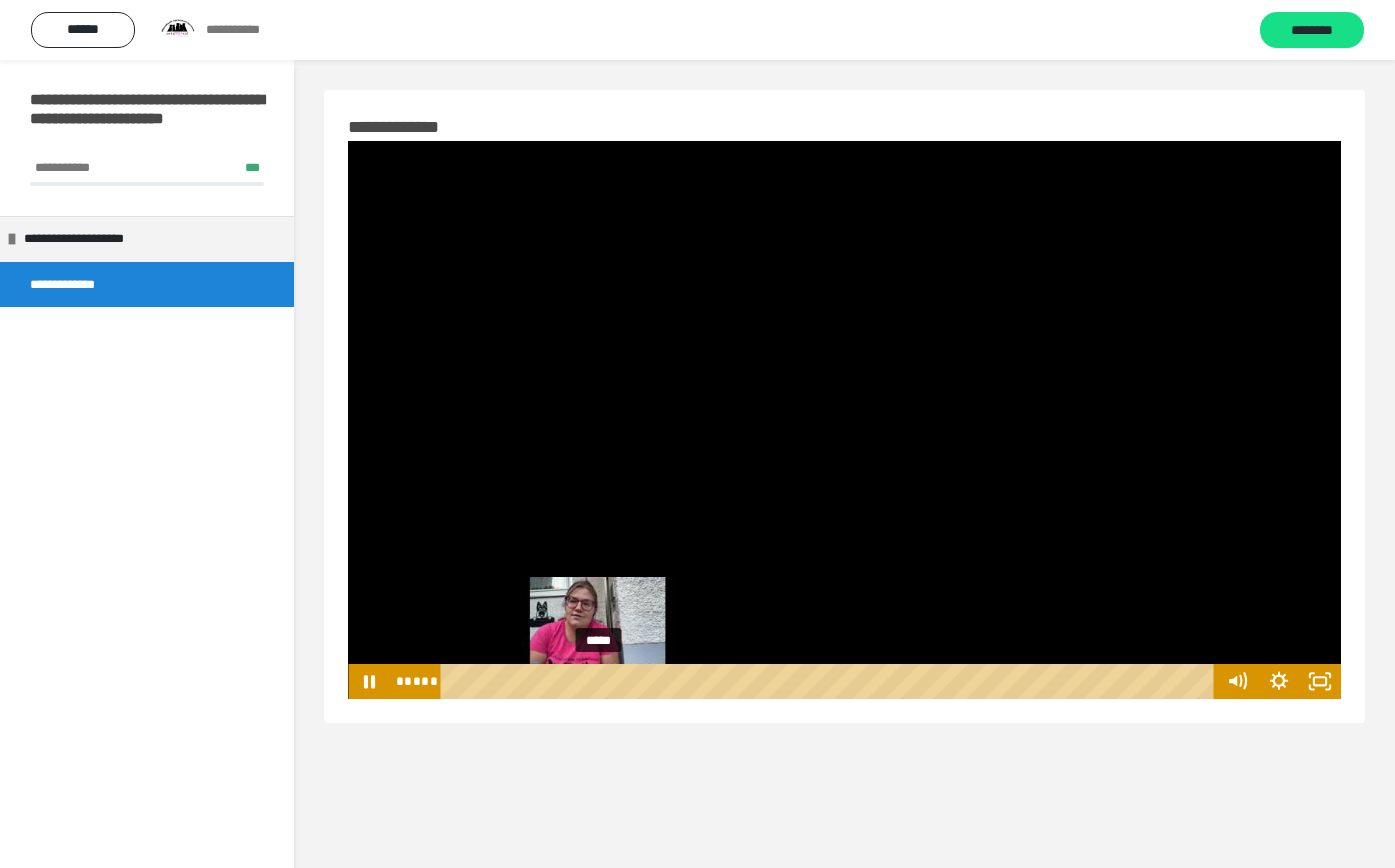 click at bounding box center [599, 681] 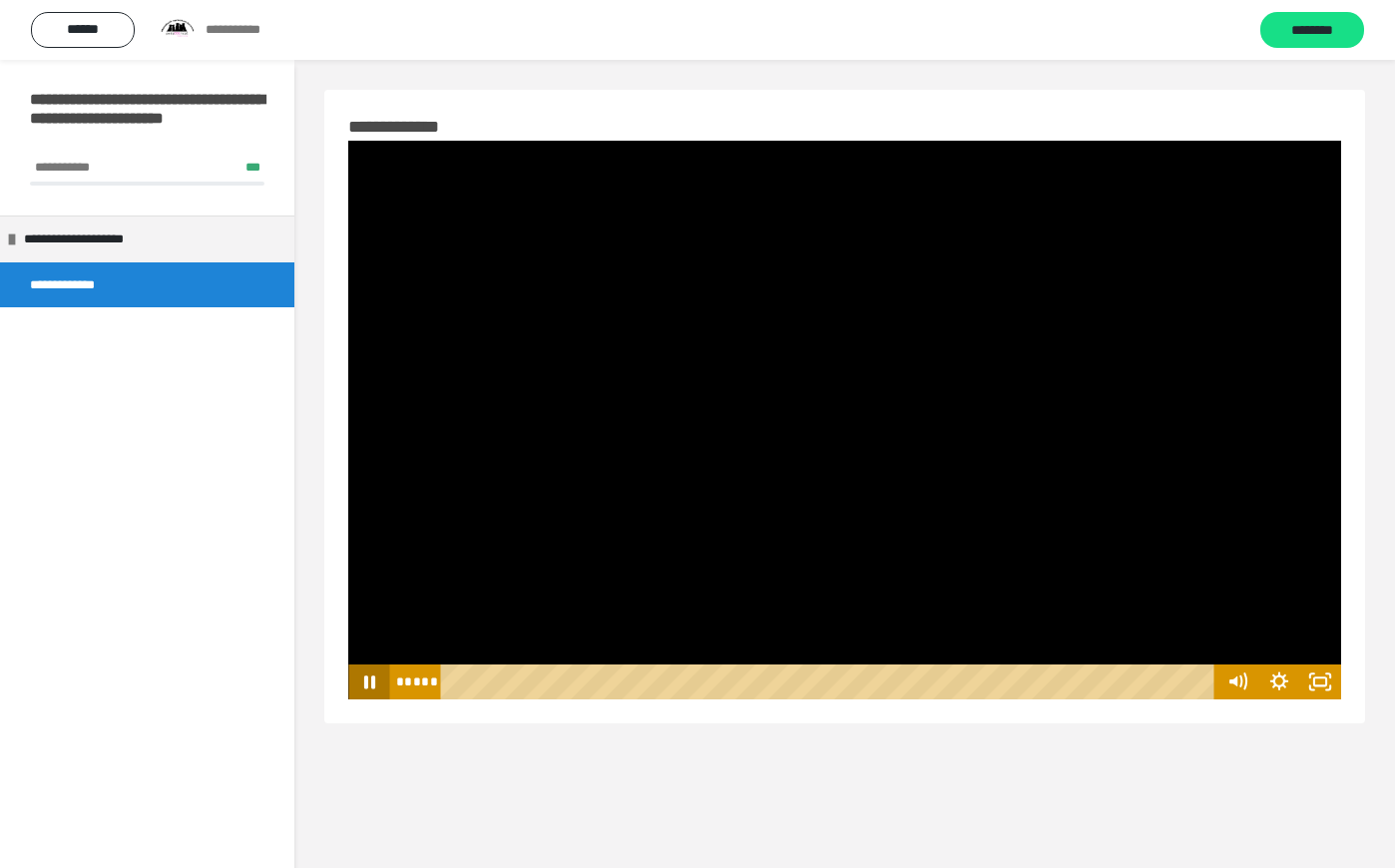 click 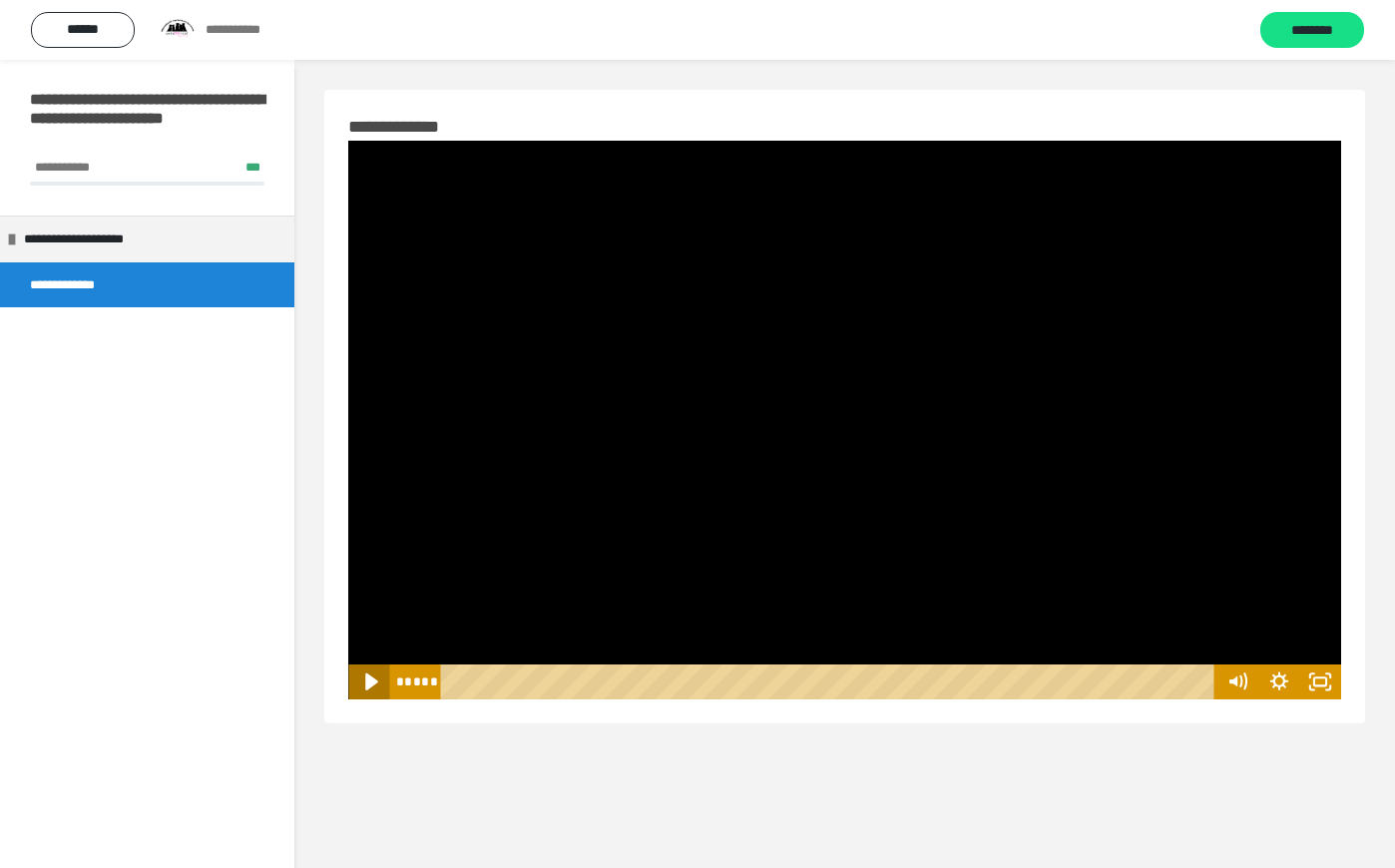 click 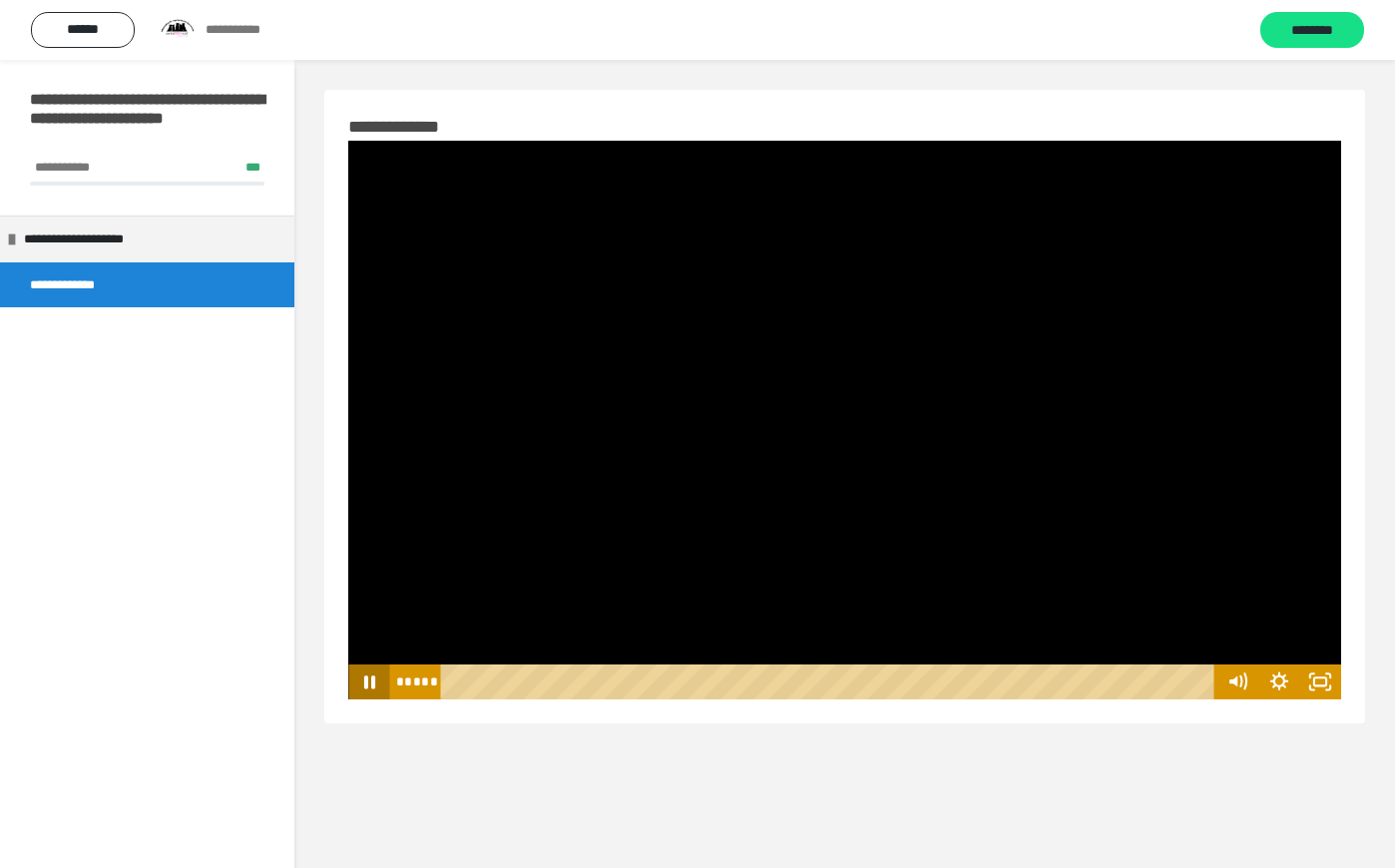 click 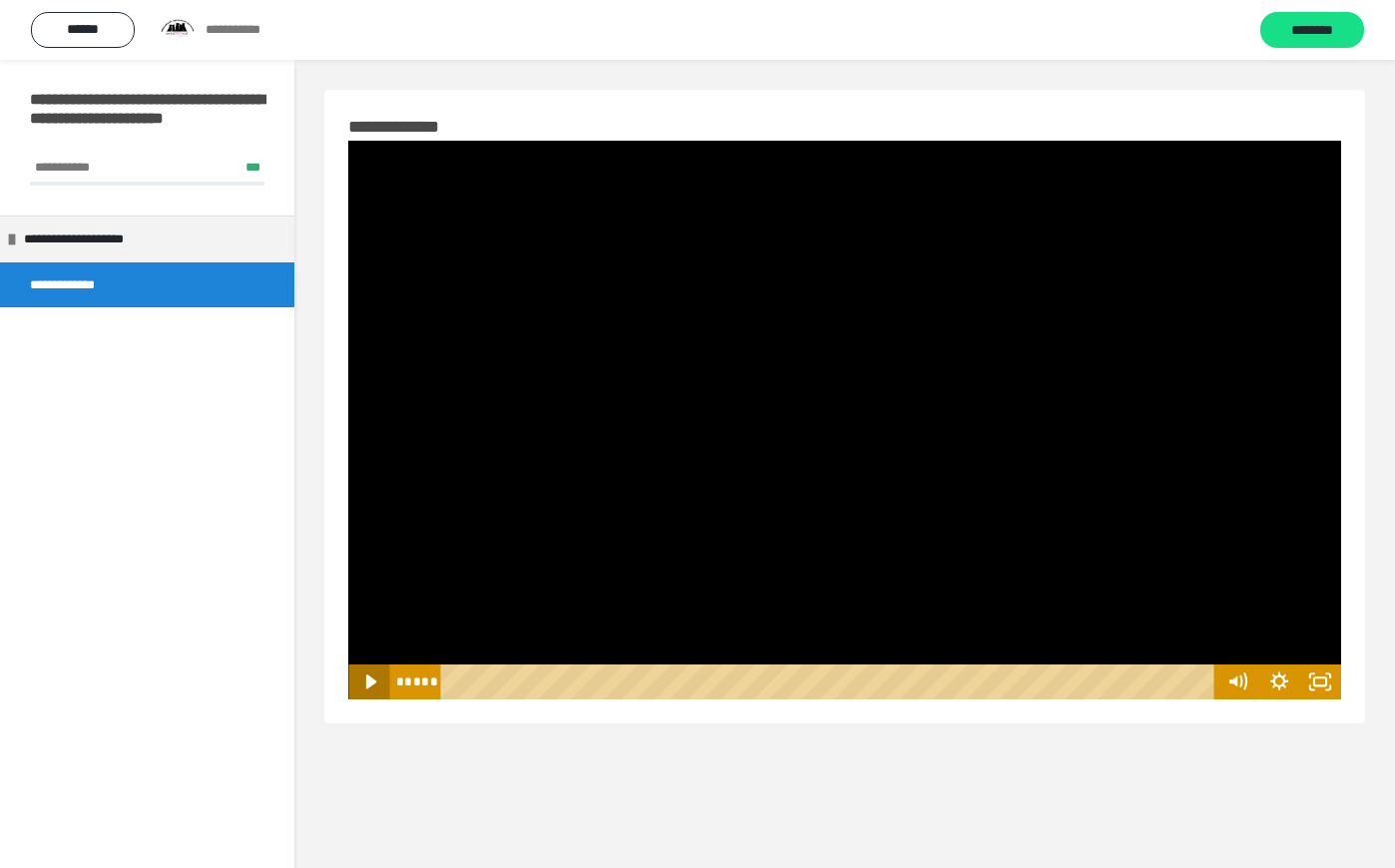 click 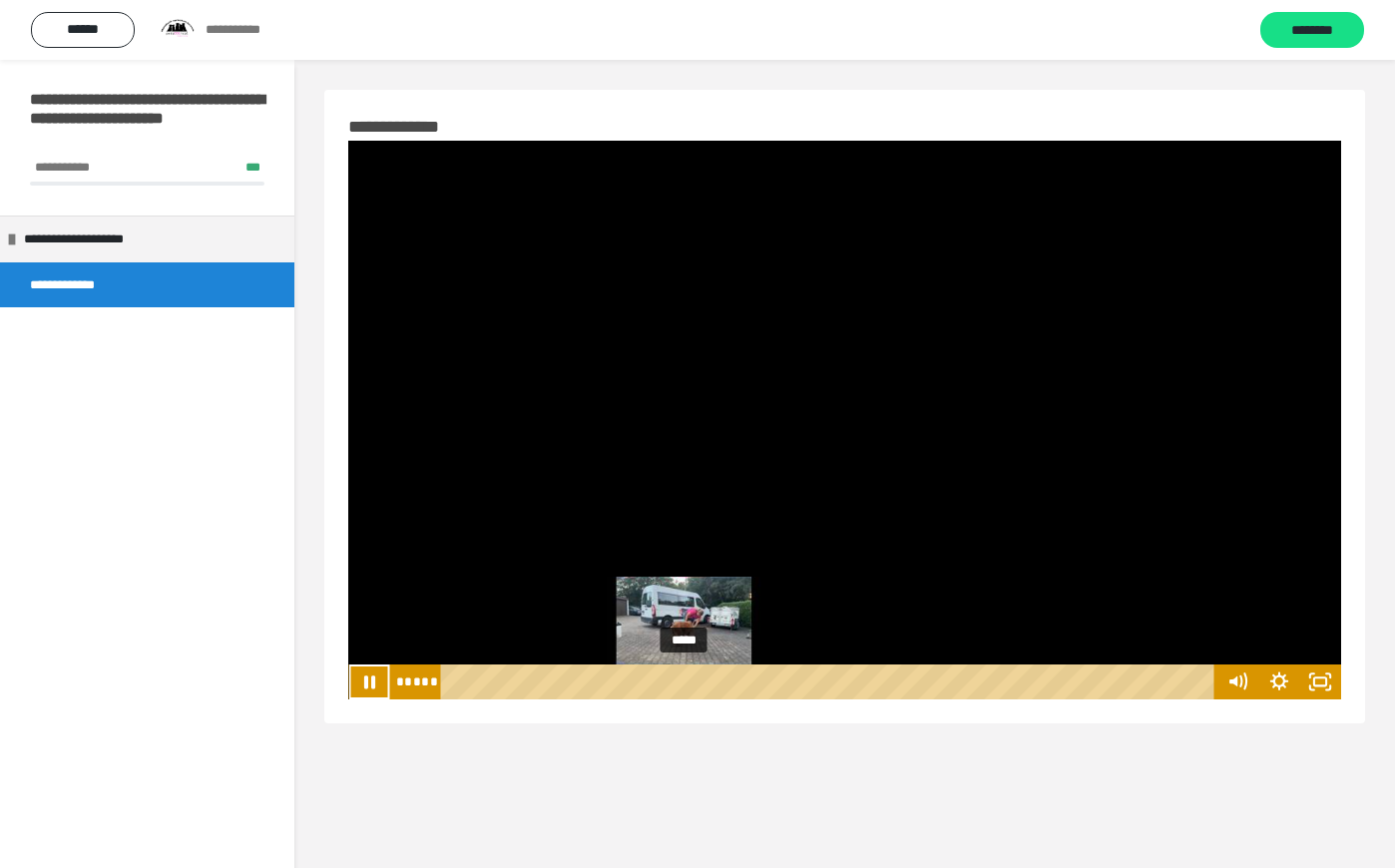 click on "*****" at bounding box center (830, 681) 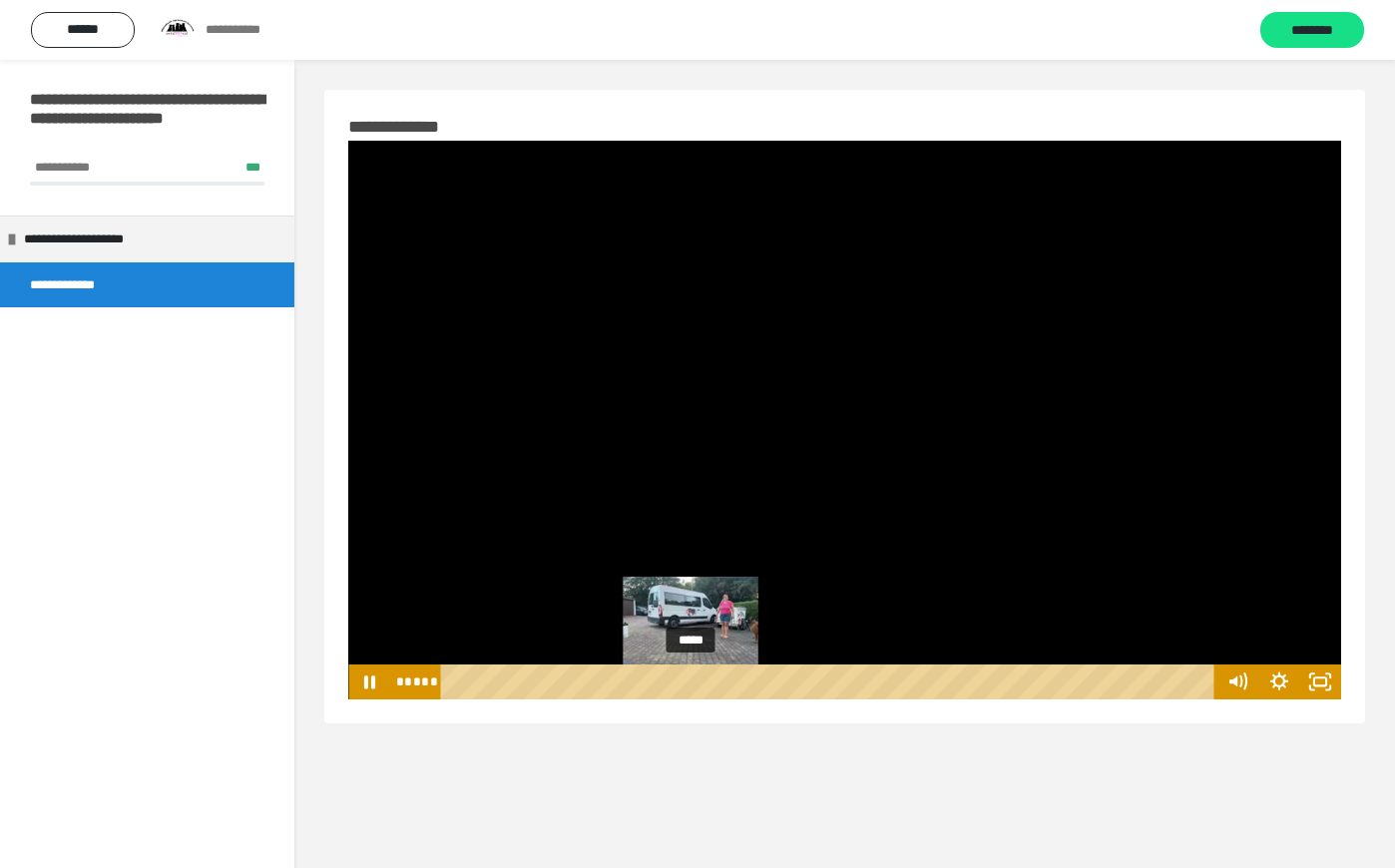 click on "*****" at bounding box center (830, 681) 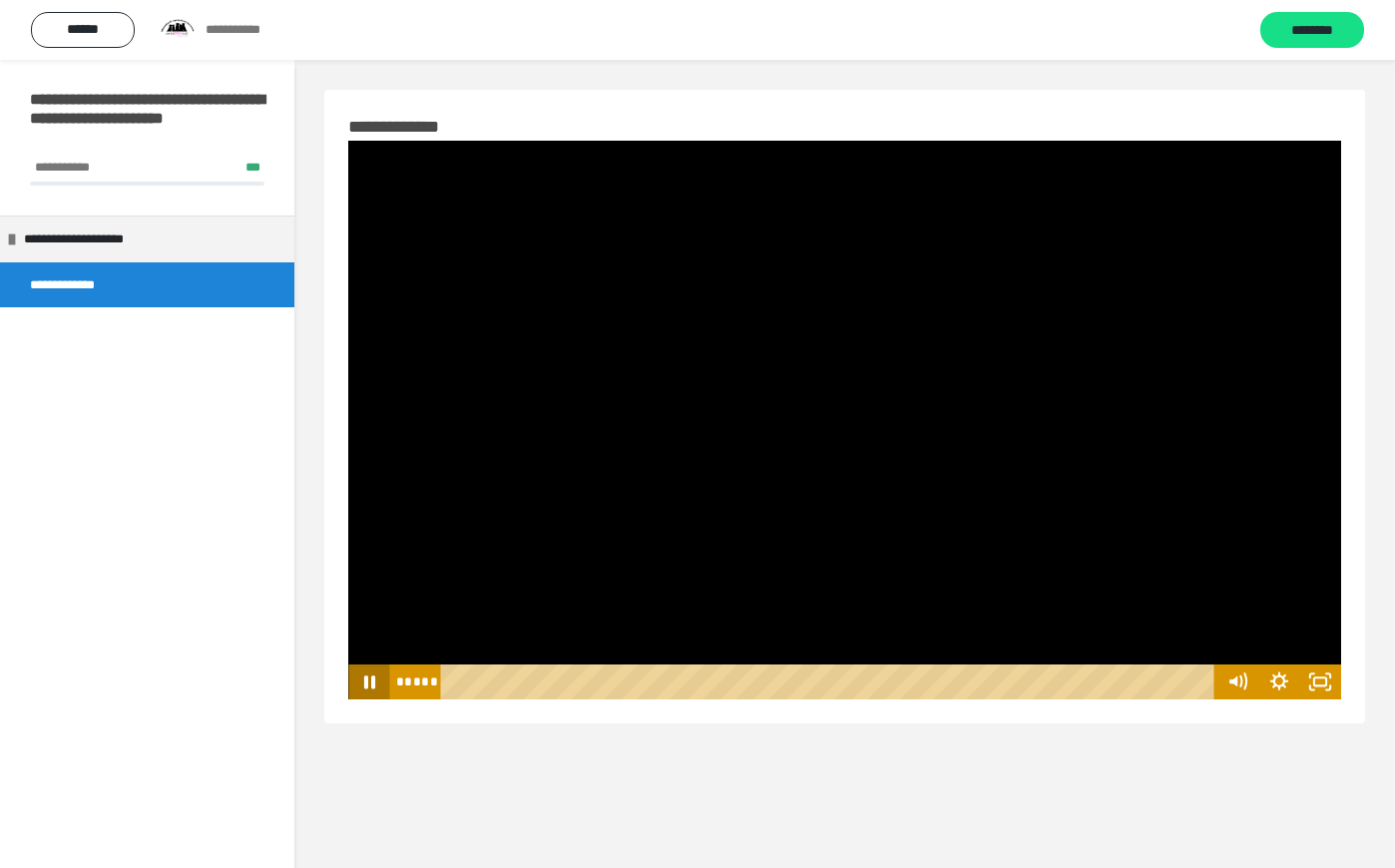 click 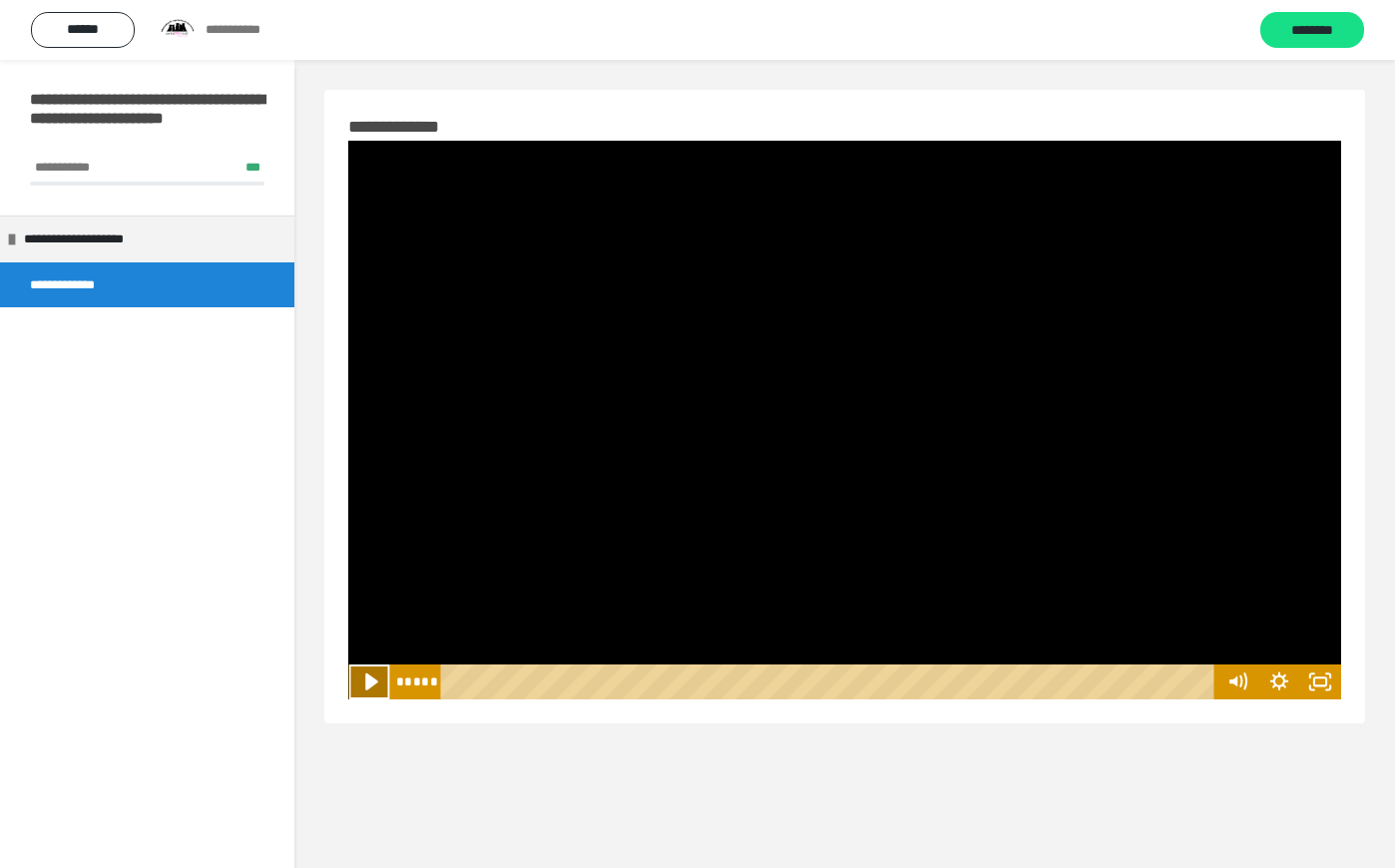 click 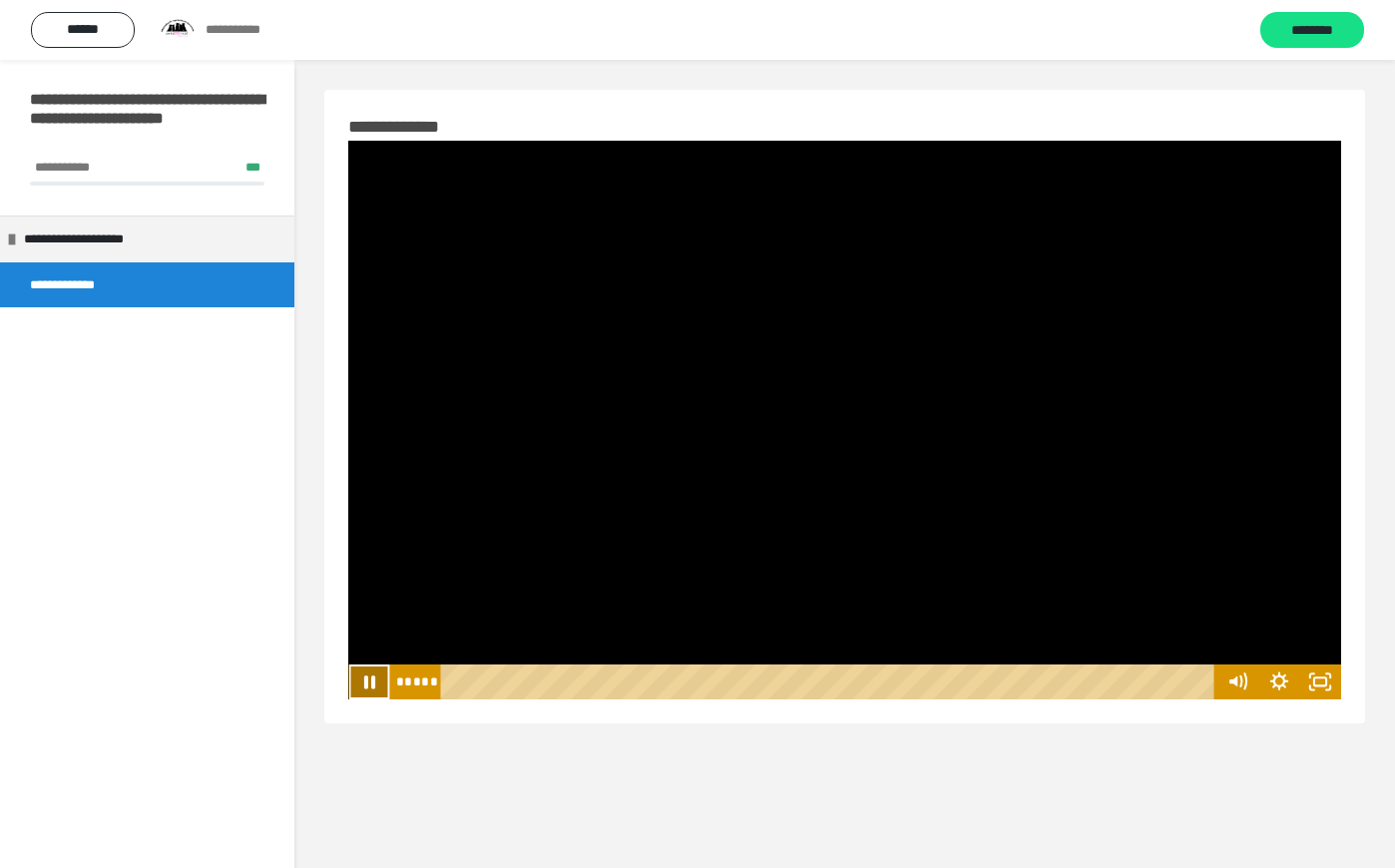 click 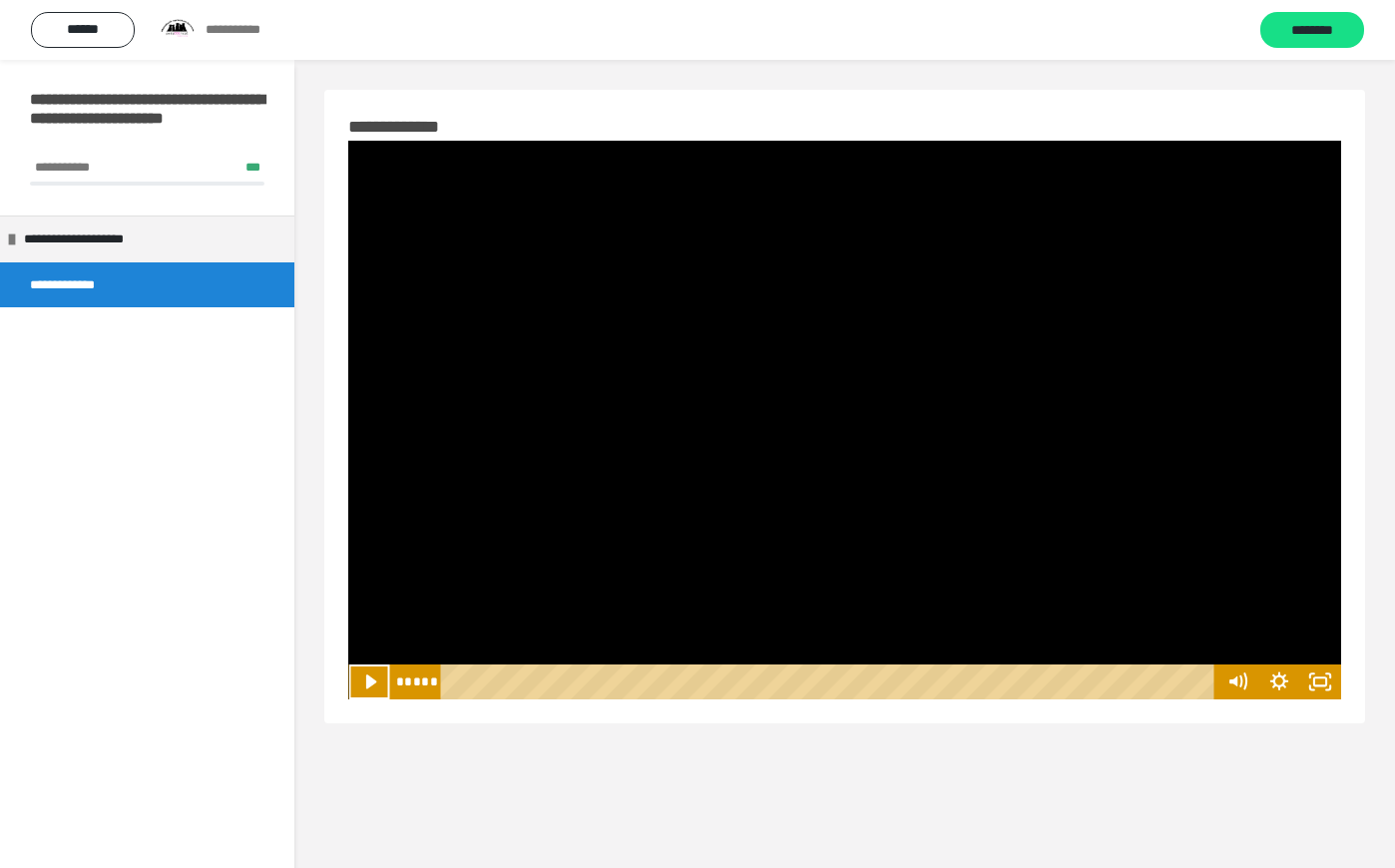 type 